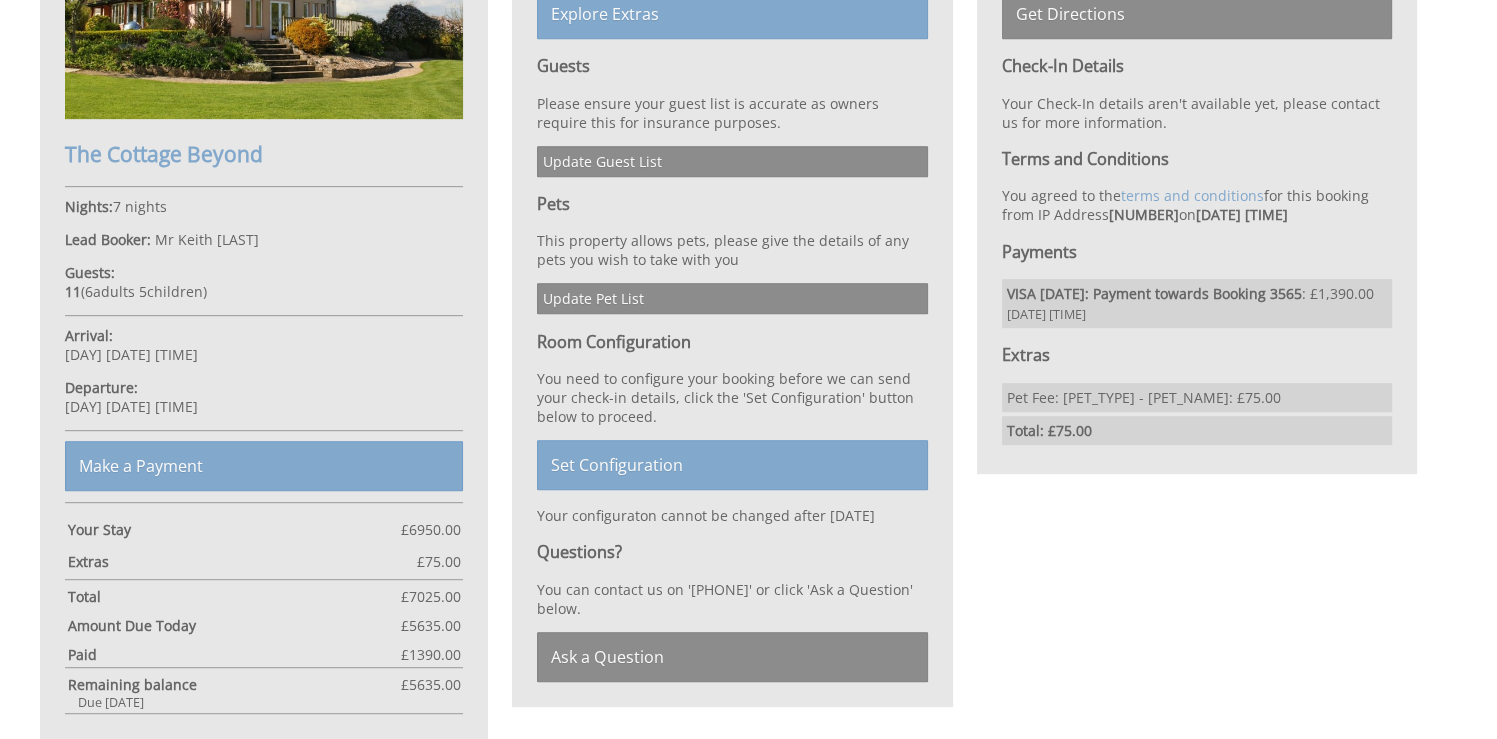 scroll, scrollTop: 926, scrollLeft: 0, axis: vertical 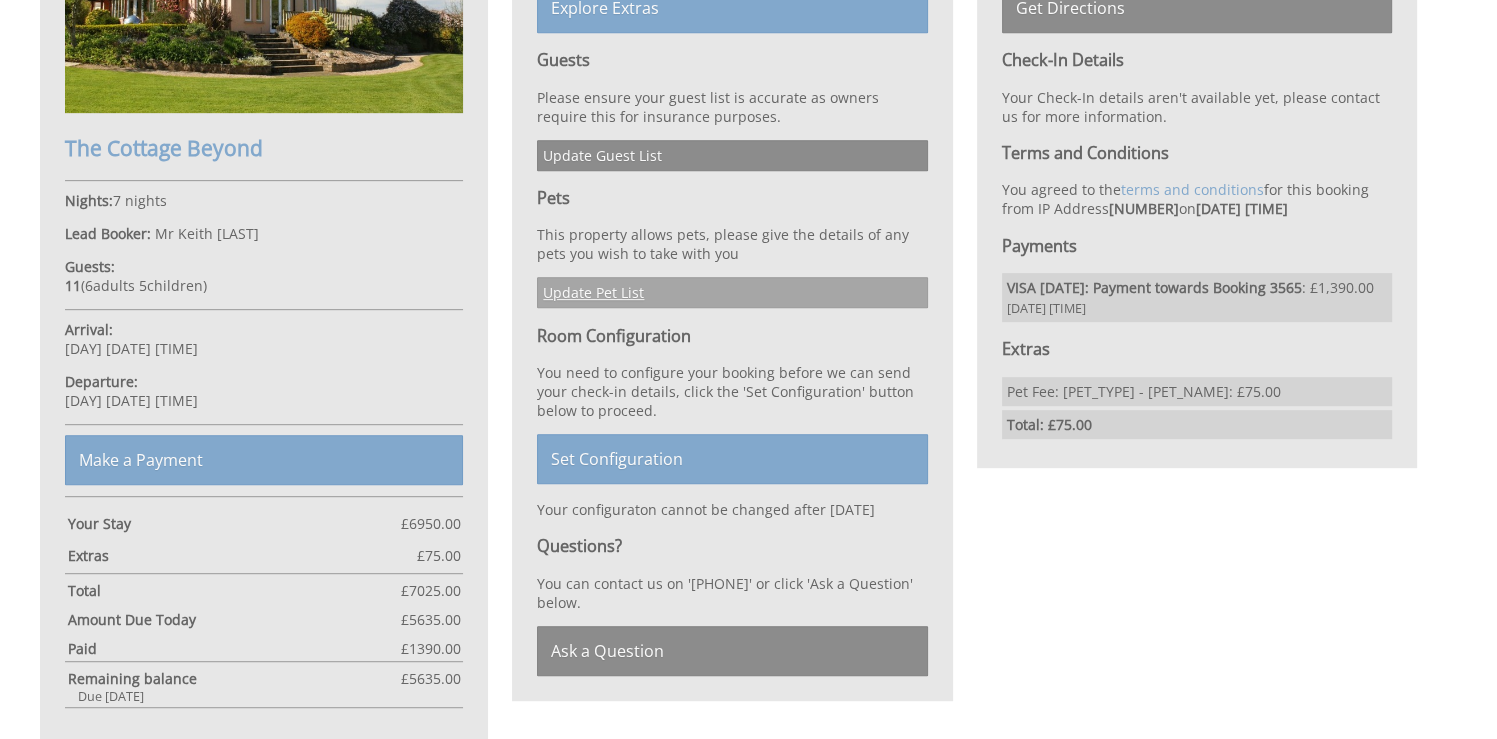 click on "Update Pet List" at bounding box center (732, 292) 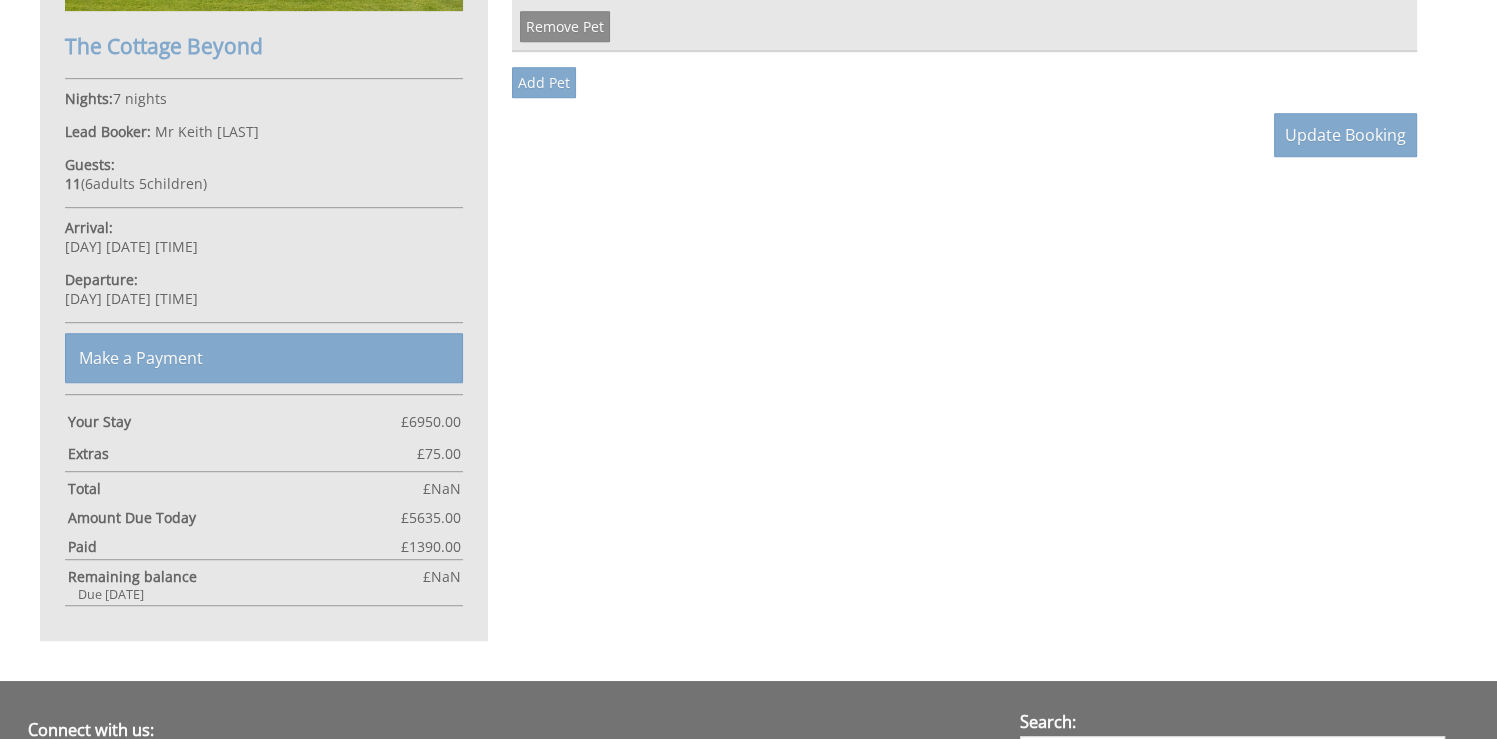 scroll, scrollTop: 1080, scrollLeft: 0, axis: vertical 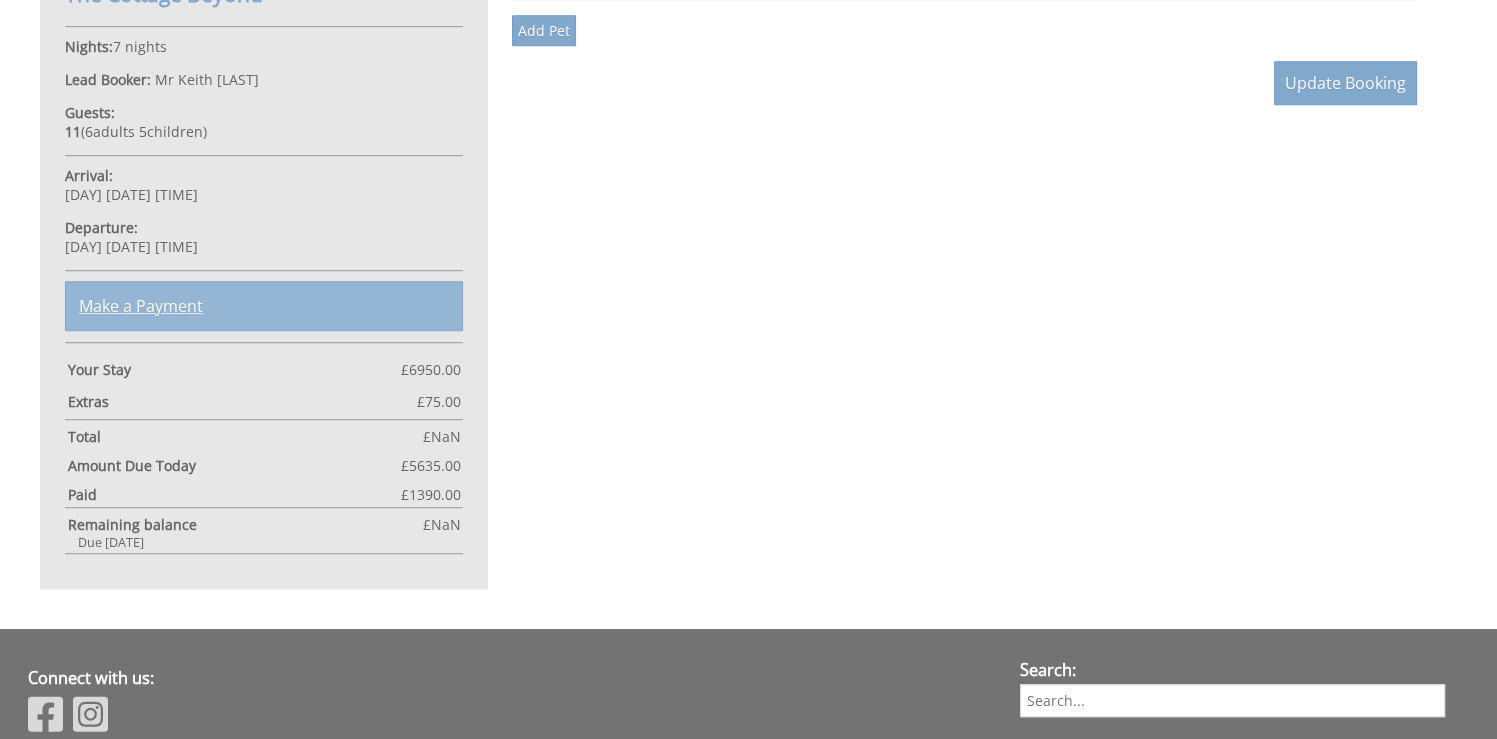 click on "Make a Payment" at bounding box center [264, 306] 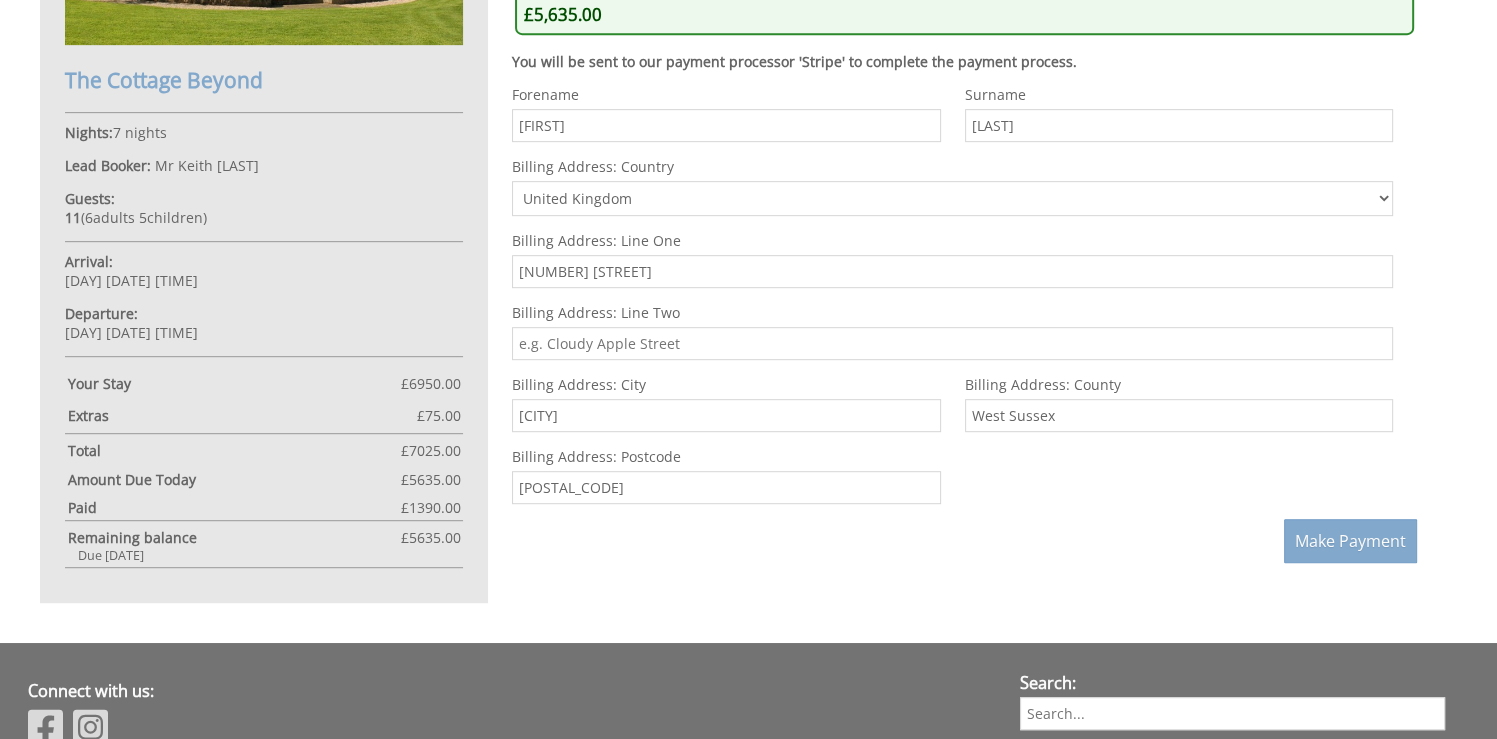scroll, scrollTop: 1000, scrollLeft: 0, axis: vertical 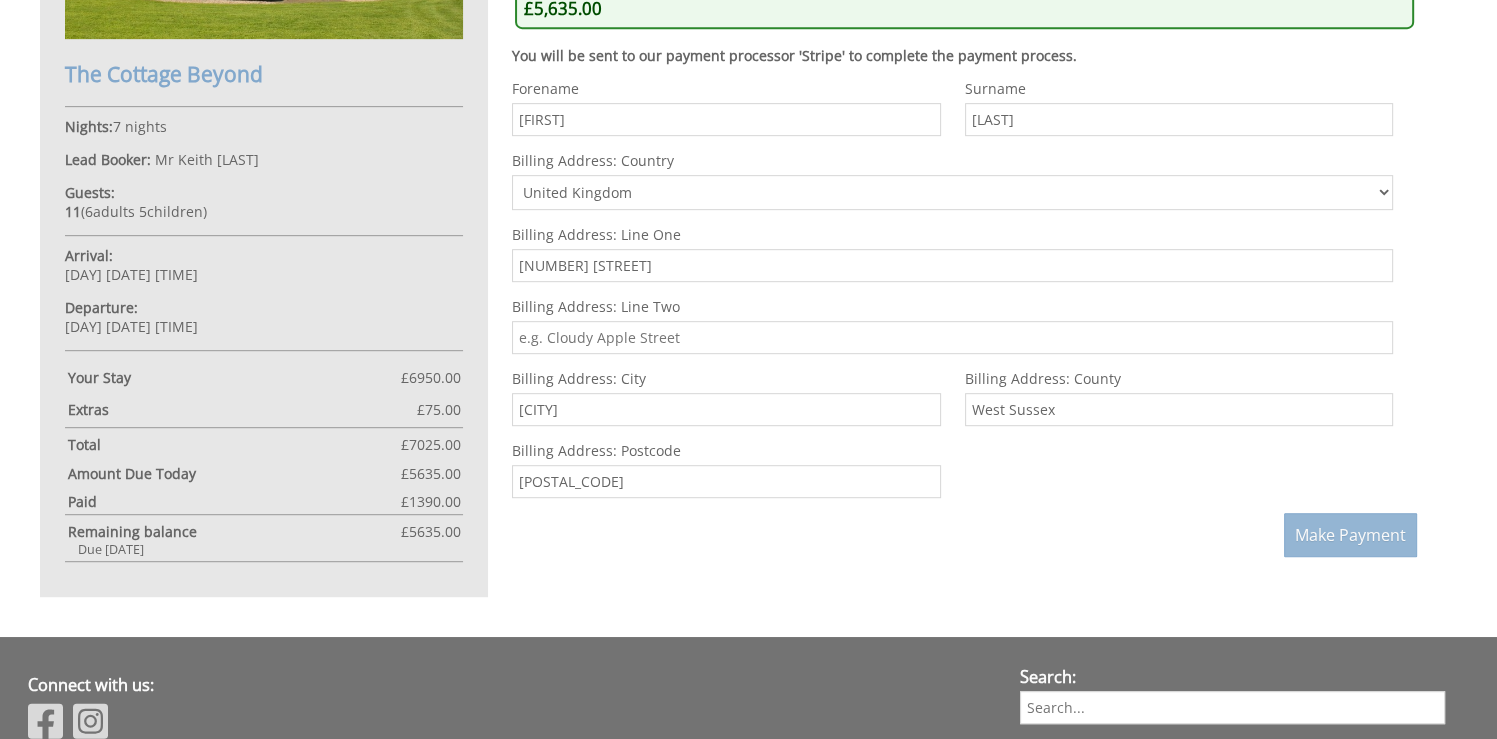 click on "Make Payment" at bounding box center (1350, 535) 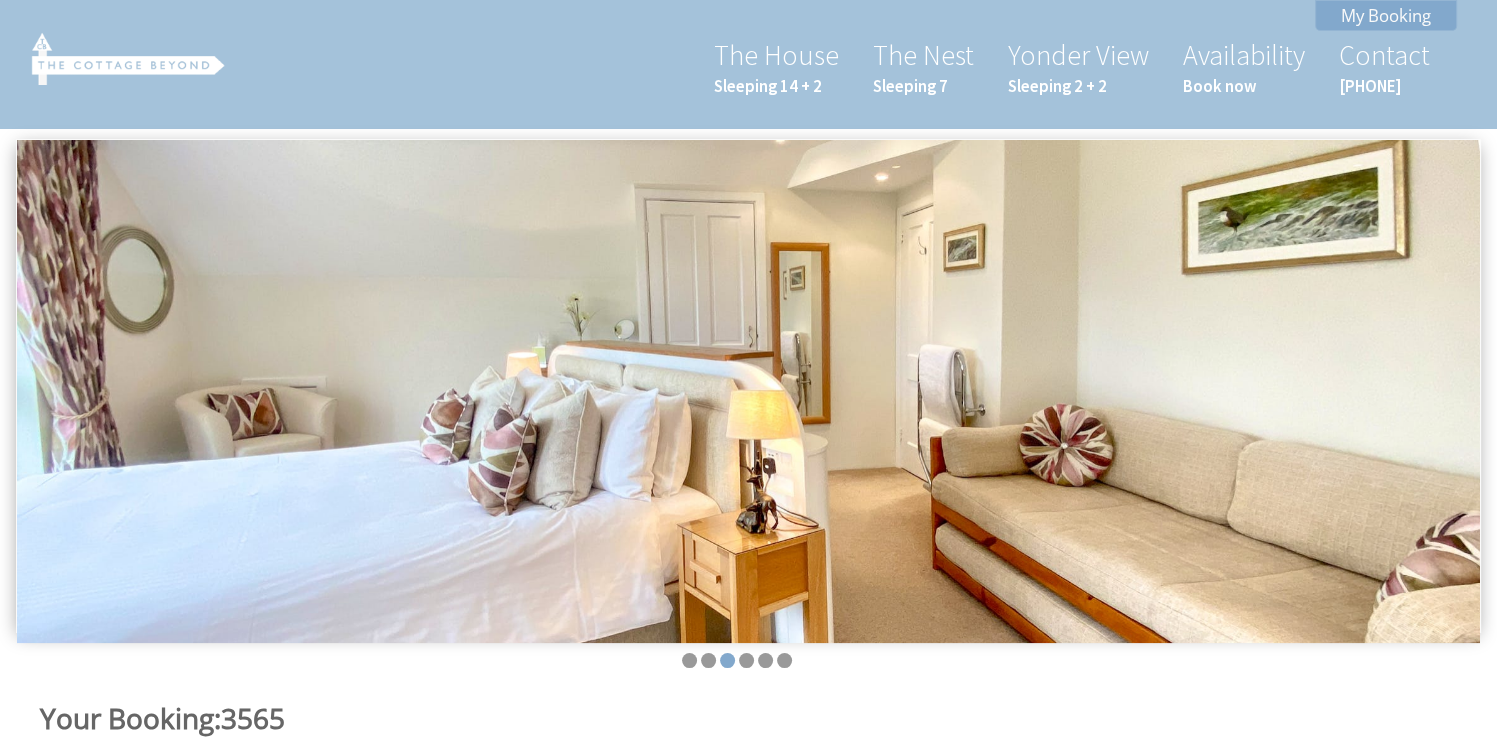 scroll, scrollTop: 0, scrollLeft: 0, axis: both 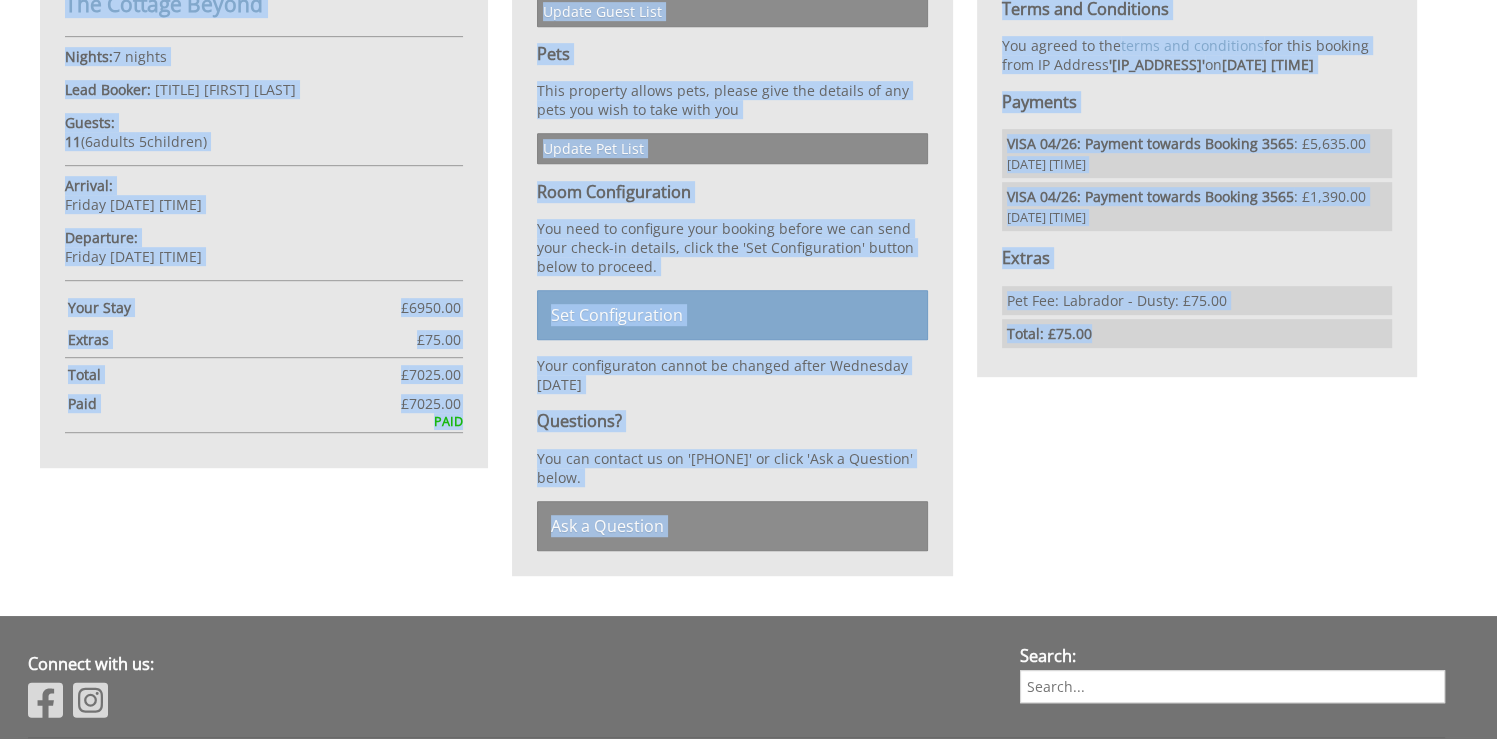 drag, startPoint x: 1441, startPoint y: 525, endPoint x: 1412, endPoint y: 343, distance: 184.29596 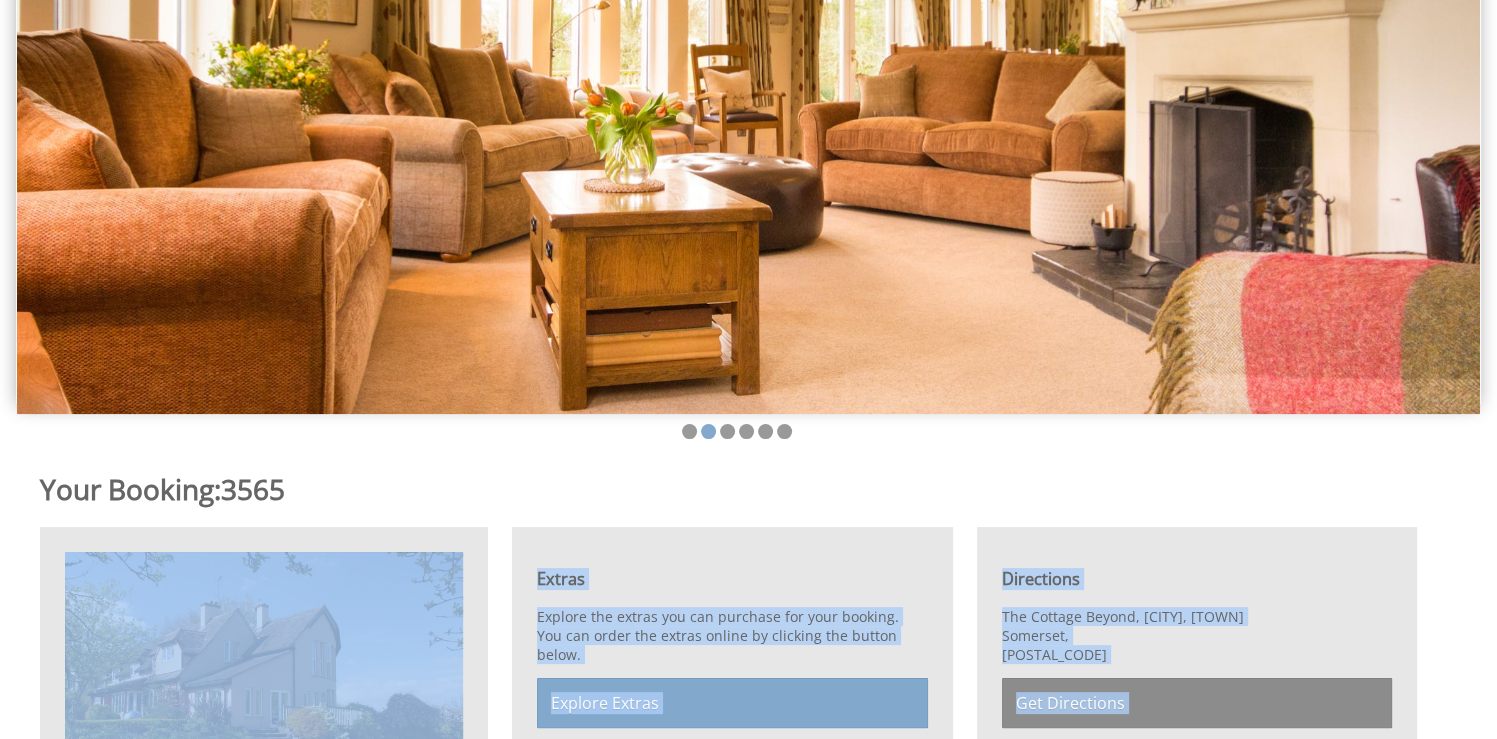 scroll, scrollTop: 430, scrollLeft: 0, axis: vertical 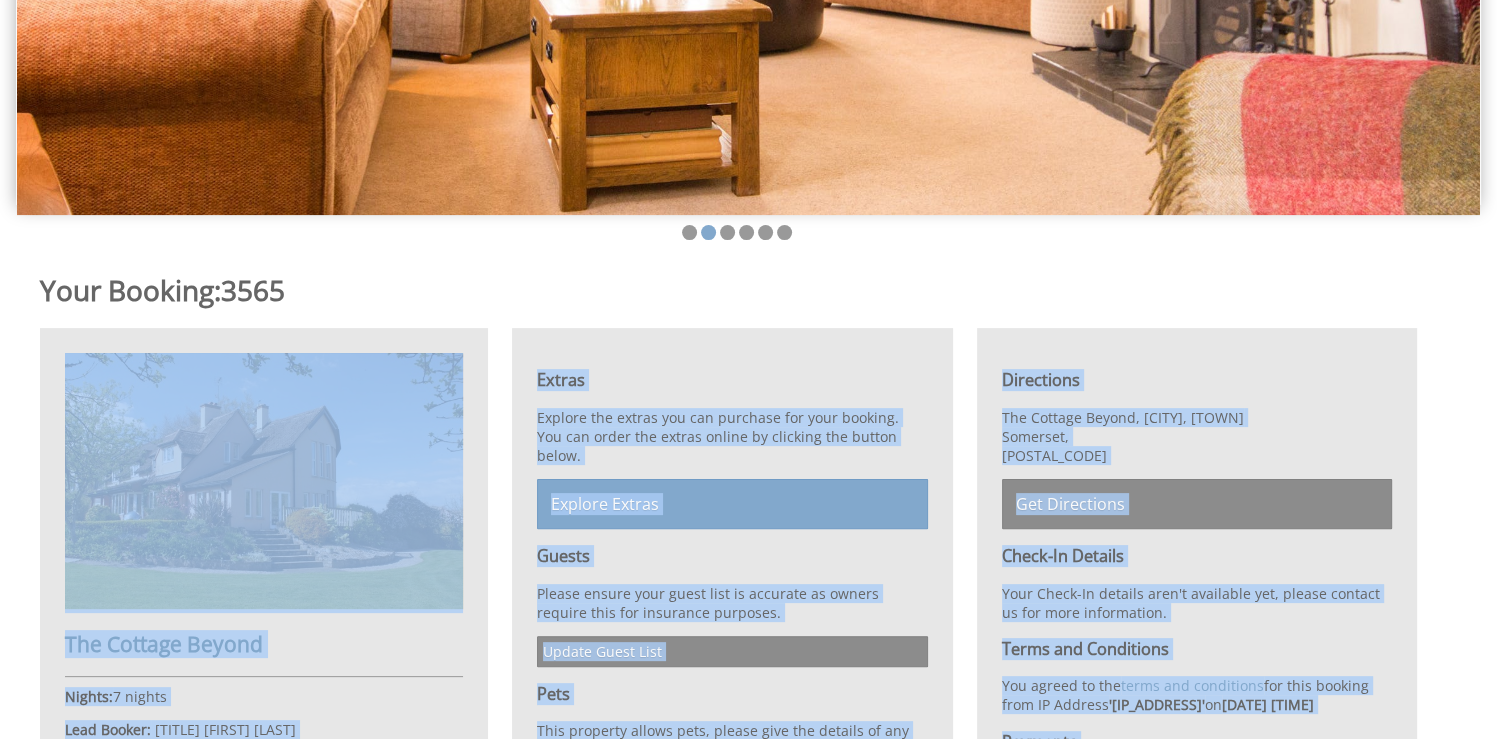 click on "Your Booking:  3565" at bounding box center (736, 290) 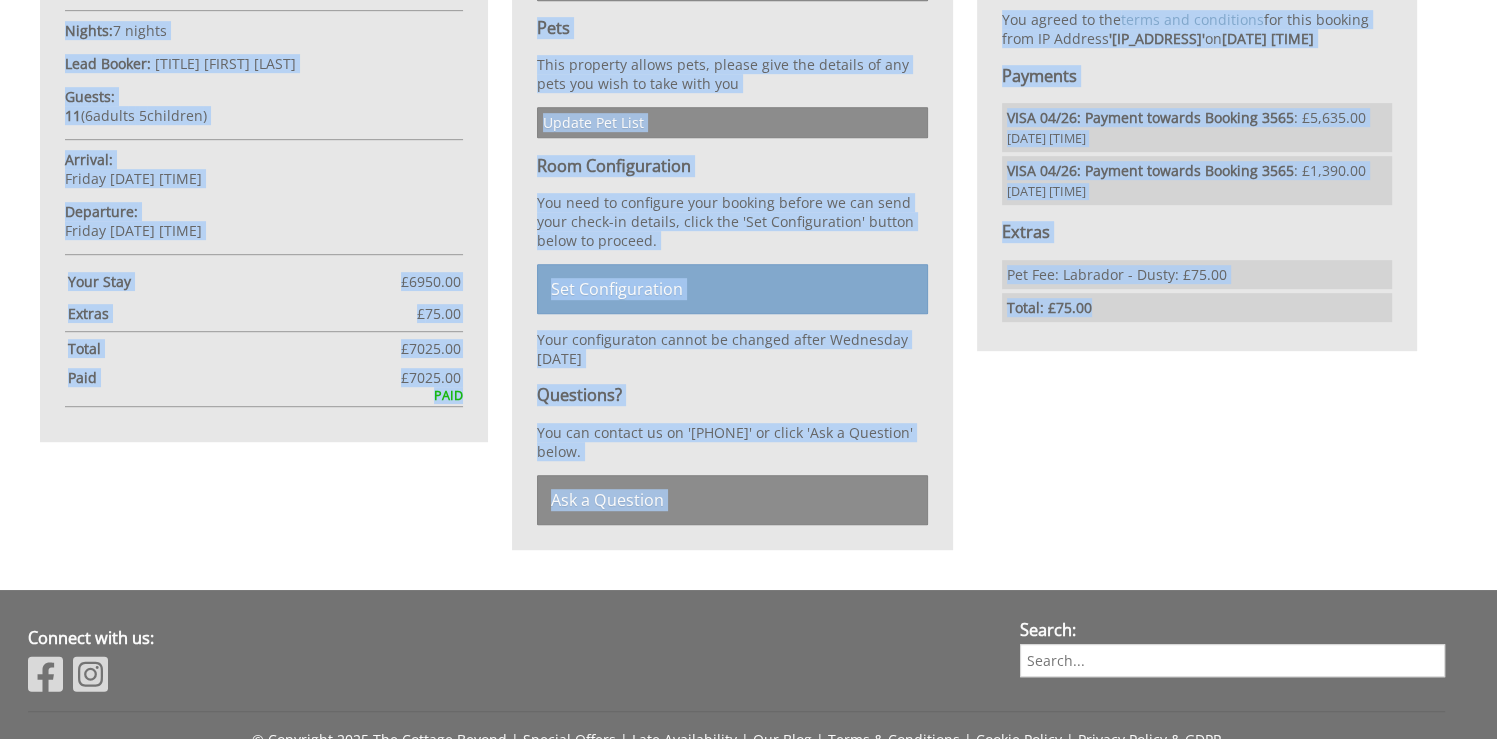 scroll, scrollTop: 1150, scrollLeft: 0, axis: vertical 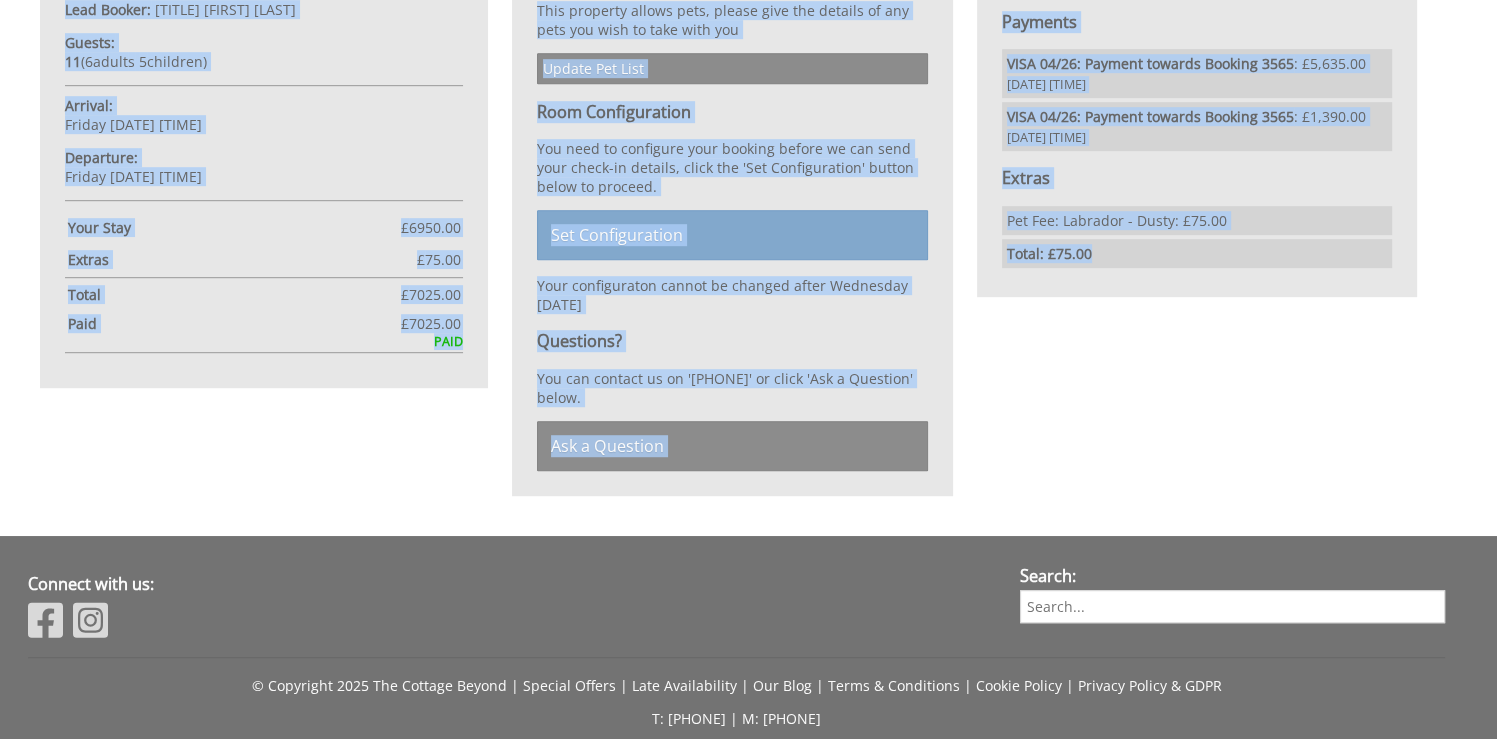 click on "Your Booking:  3565
The Cottage Beyond
Nights:  7 nights
Lead Booker:   [TITLE] [FIRST] [LAST]
Guests:
11  ( 6  adult s   5  child ren   0  infant s )
Arrival:
Friday [DATE] [TIME]
Departure:
Friday [DATE] [TIME]
Your Stay £ 6950.00
Extra Guest s  ( 0 ) £ 0.00
Extras £ 75.00
Pet Fee (1) £ 0.00
Refund Protection £ 0.00
Total £ 7025.00
Paid £ 7025.00 PAID
Extras
Explore the extras you can purchase for your booking. You can order the extras online by clicking the button below.
Explore Extras
Guests" at bounding box center (736, 14) 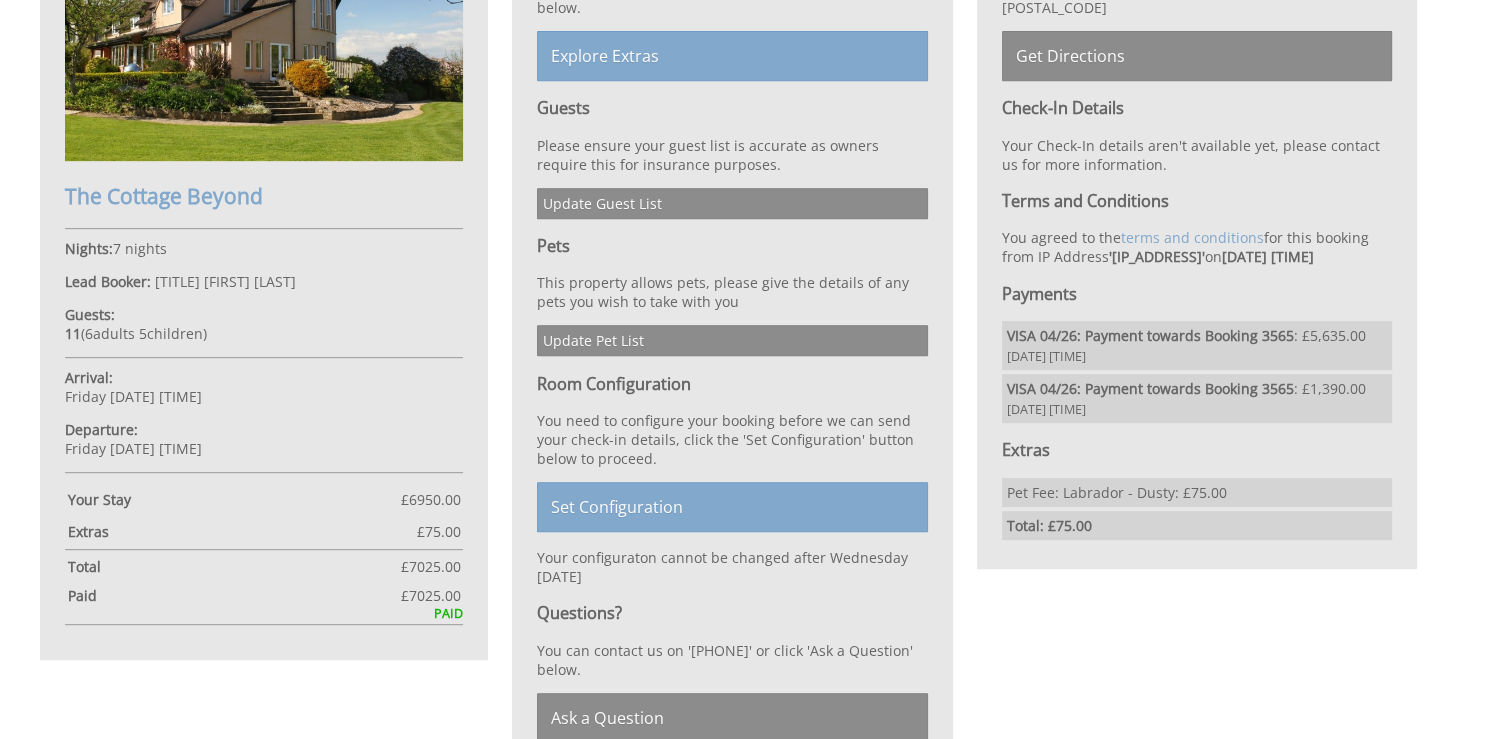 scroll, scrollTop: 880, scrollLeft: 0, axis: vertical 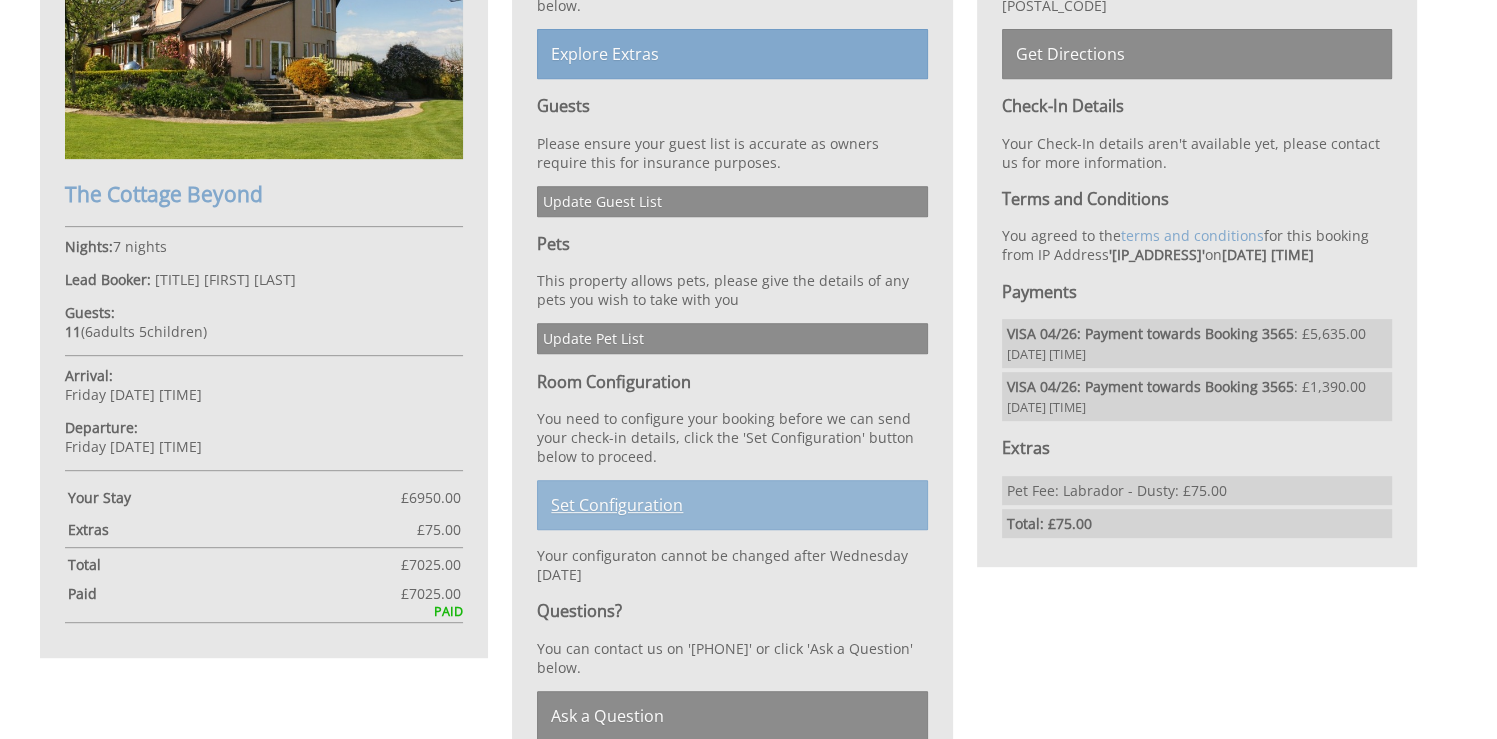 click on "Set Configuration" at bounding box center (732, 505) 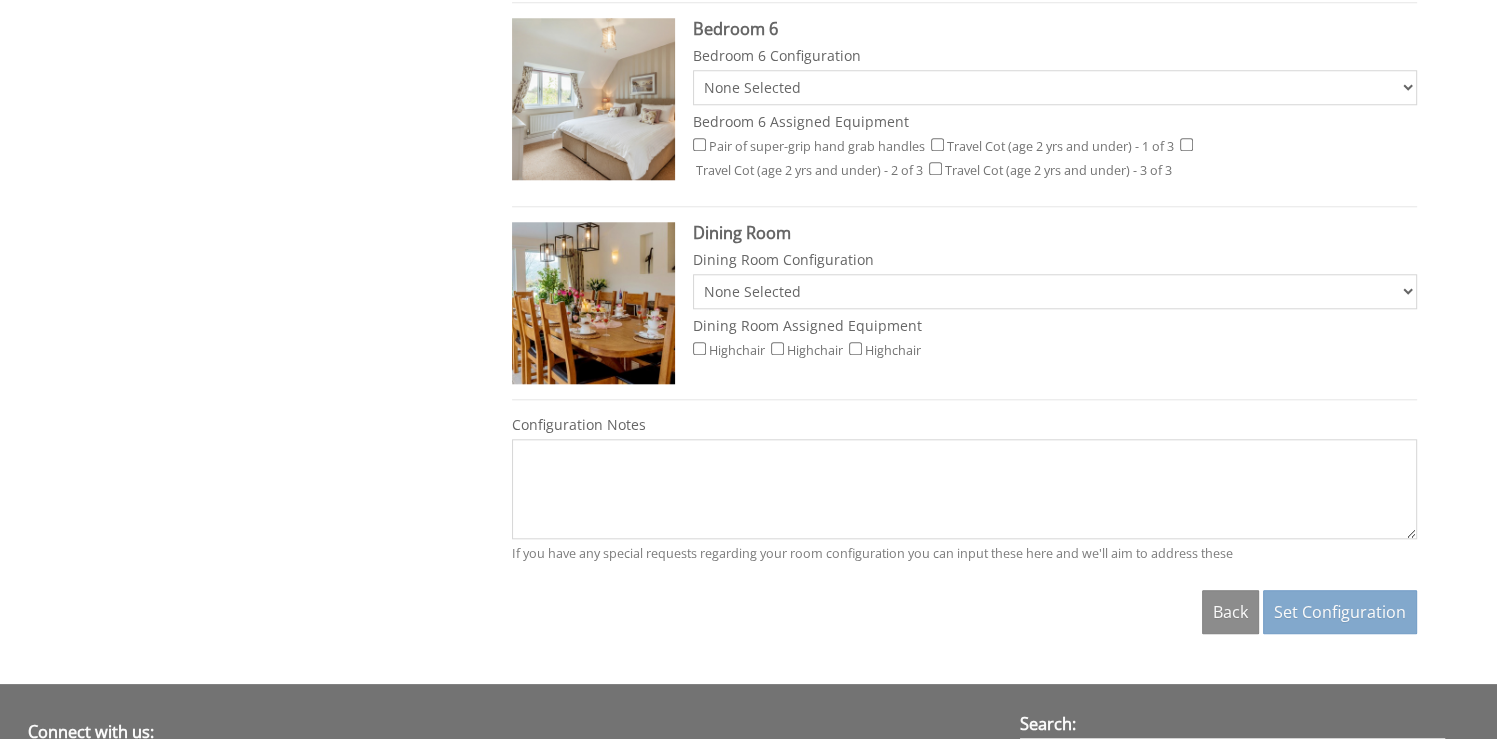 scroll, scrollTop: 1960, scrollLeft: 0, axis: vertical 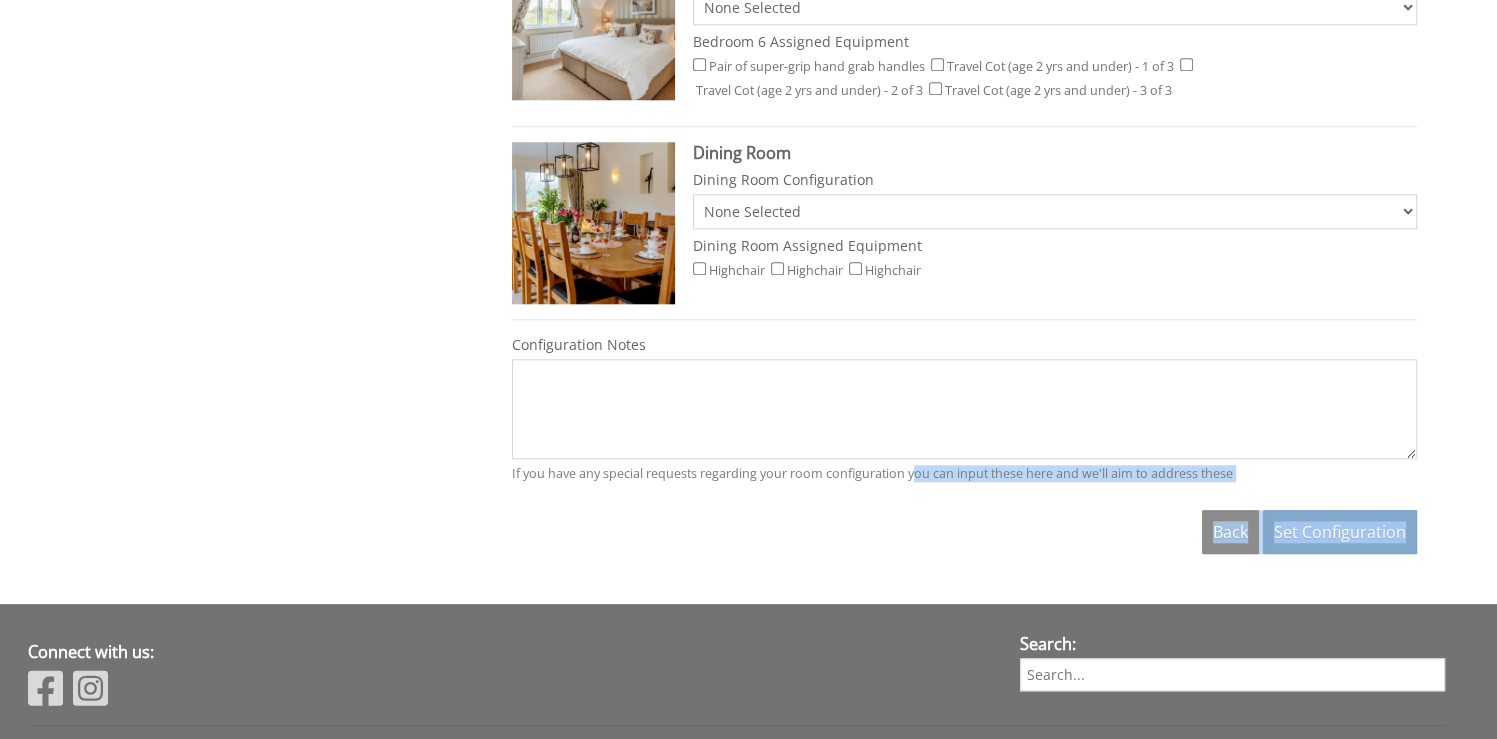 drag, startPoint x: 476, startPoint y: 479, endPoint x: 913, endPoint y: 445, distance: 438.32065 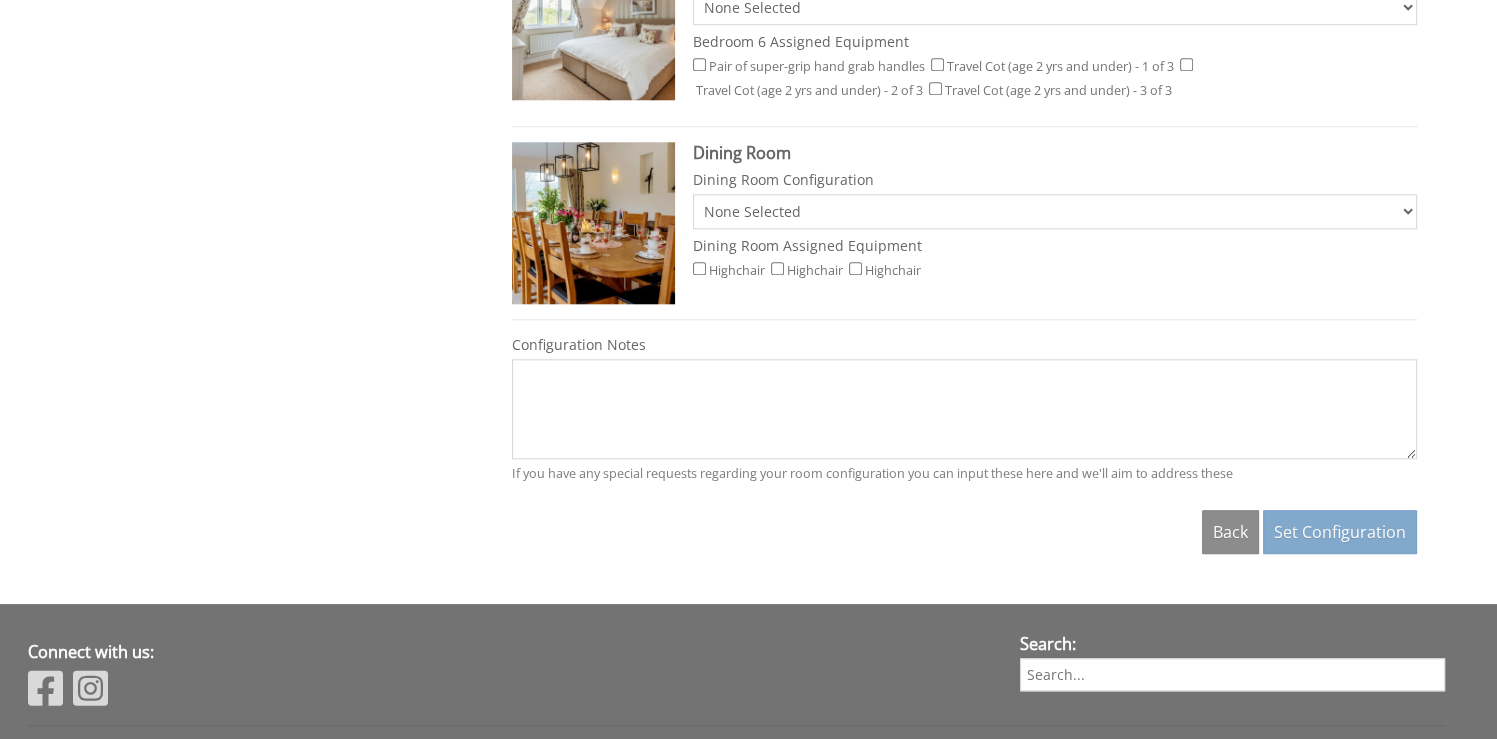 click on "The House  Sleeping 14 + 2
The Nest  Sleeping 7
Yonder View  Sleeping 2 + 2
Availability  Book now
Contact  [PHONE]
My Booking
My Booking
Guests
1
2
3
4
5
6
7
8
9
10
11
12
13
14
Date
[DATE]
Search
Your Booking:  3565
The Cottage Beyond
Nights:" at bounding box center [748, -678] 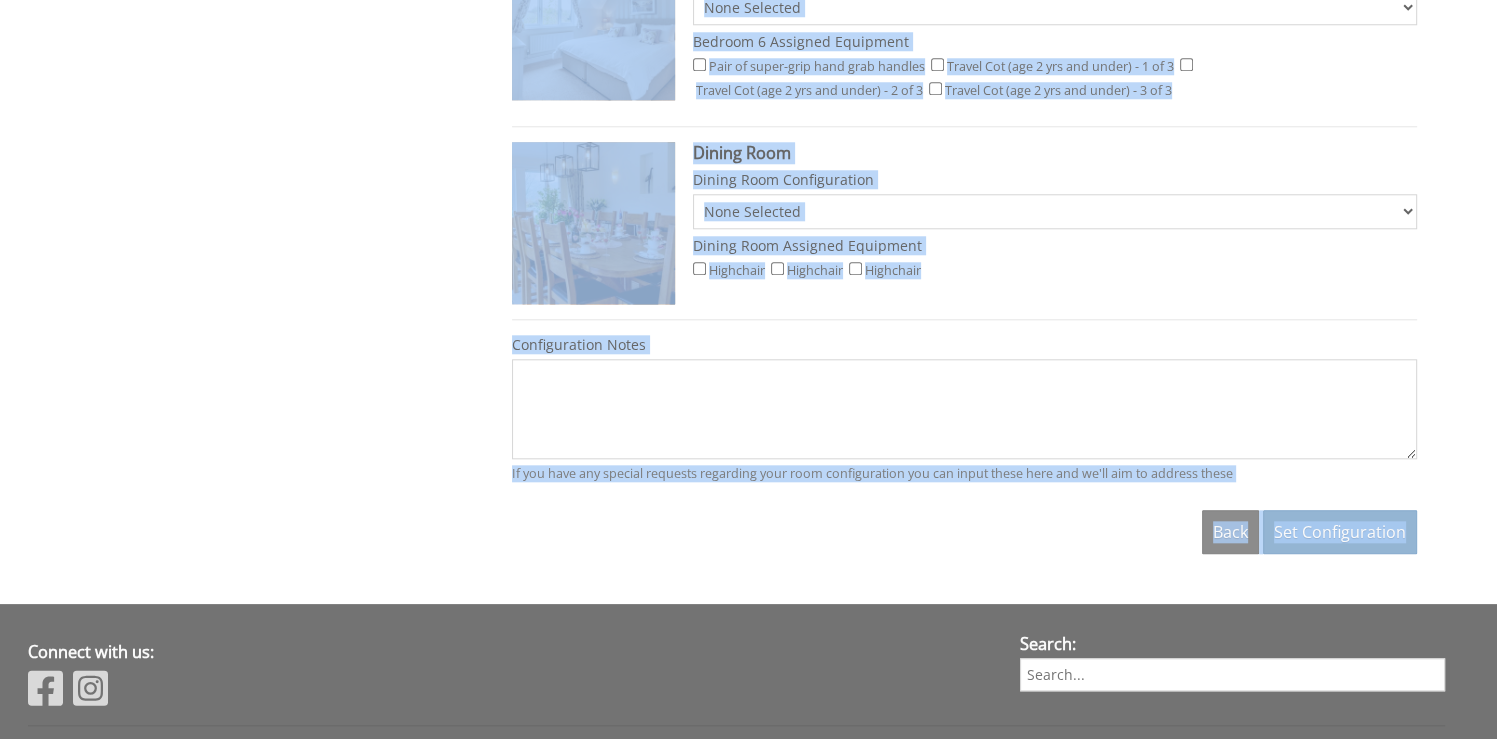 drag, startPoint x: 1447, startPoint y: 553, endPoint x: 1412, endPoint y: 527, distance: 43.60046 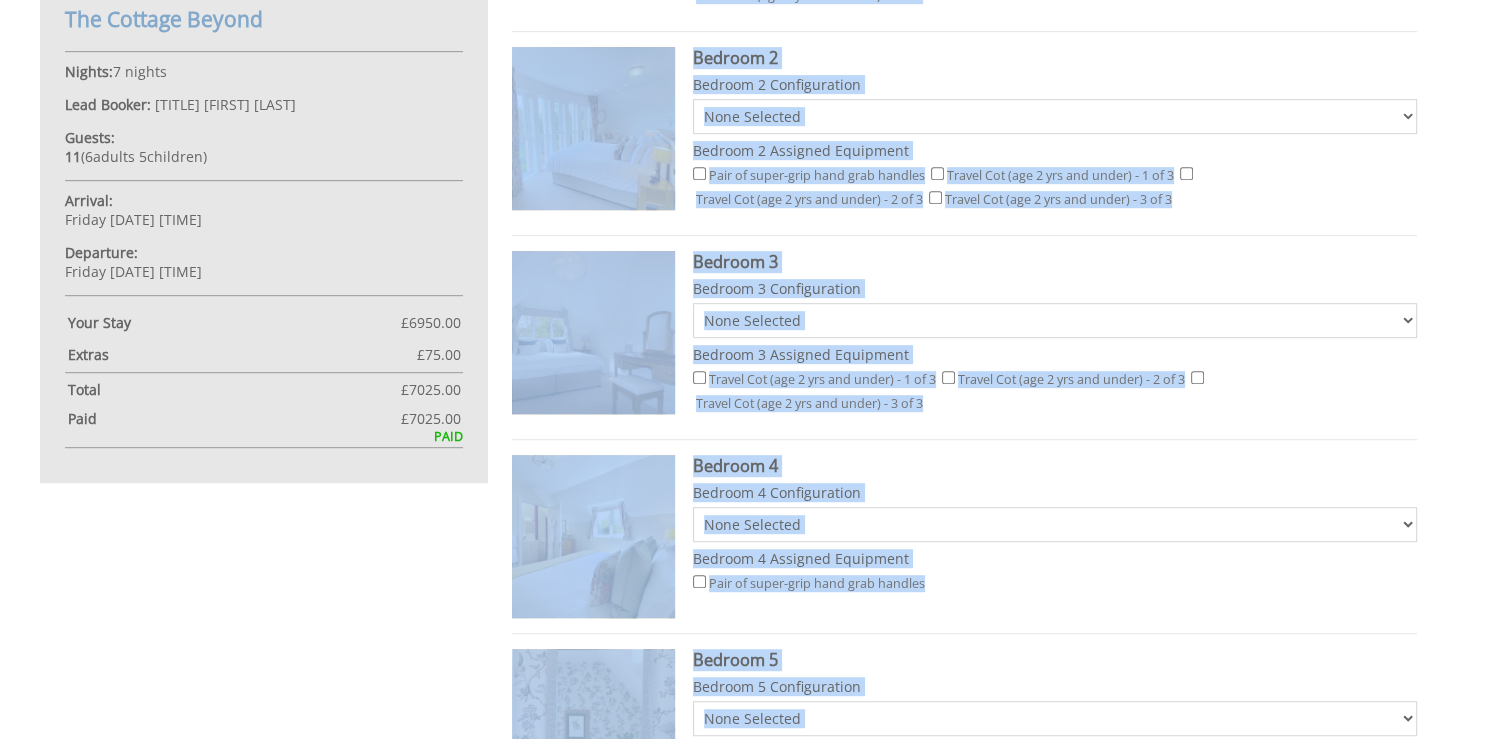 scroll, scrollTop: 1080, scrollLeft: 0, axis: vertical 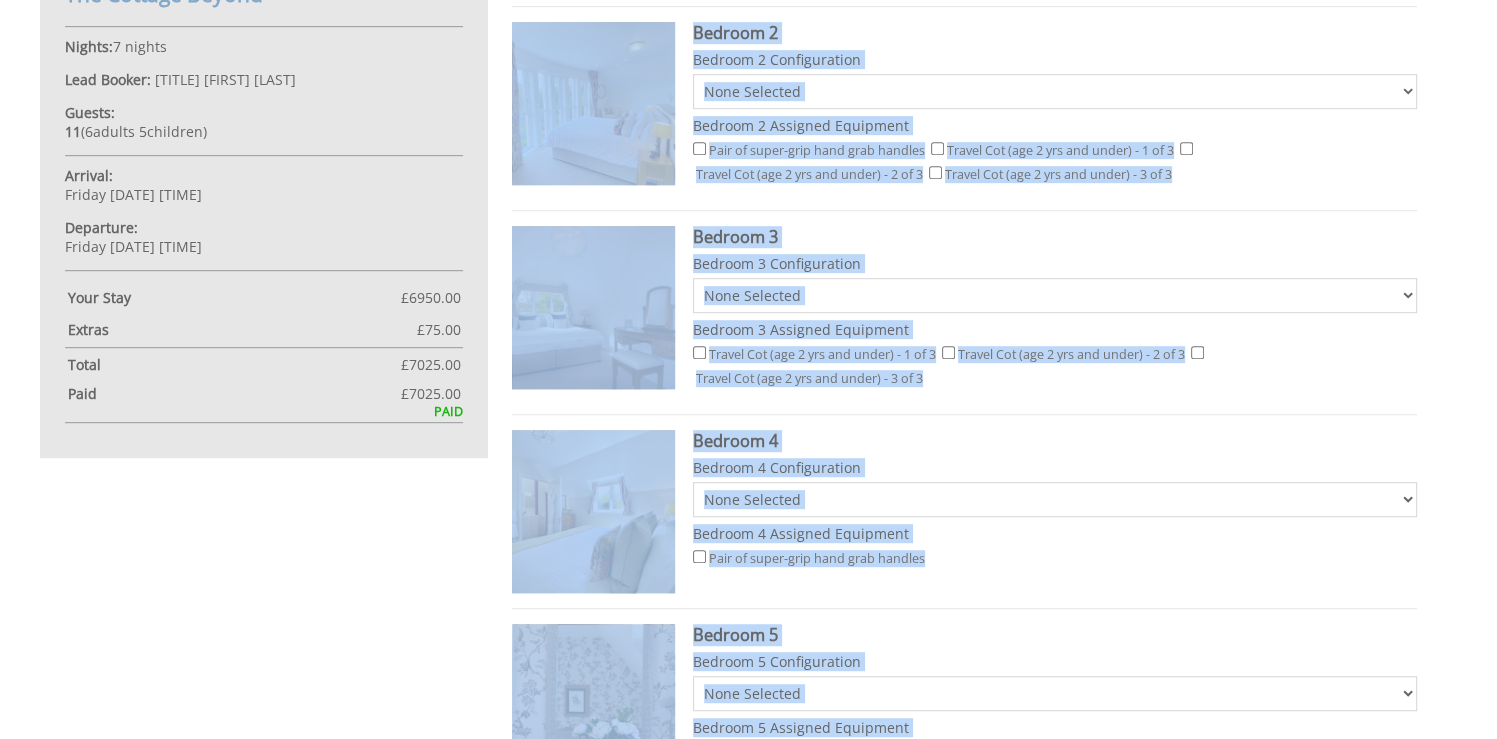 click on "Your Booking:  3565
The Cottage Beyond
Nights:  7 nights
Lead Booker:   [TITLE] [FIRST] [LAST]
Guests:
11  ( 6  adult s   5  child ren   0  infant s )
Arrival:
Friday [DATE] [TIME]
Departure:
Friday [DATE] [TIME]
Your Stay £ 6950.00
Extra Guest s  ( 0 ) £ 0.00
Extras £ 75.00
Pet Fee (1) £ 0.00
Refund Protection £ 0.00
Total £ 7025.00
Paid £ 7025.00 PAID
Room Configuration
You can set your room configuration below. Need a reminder of the floorplans?  Click here to view the floorplans for The Cottage Beyond." at bounding box center (736, 523) 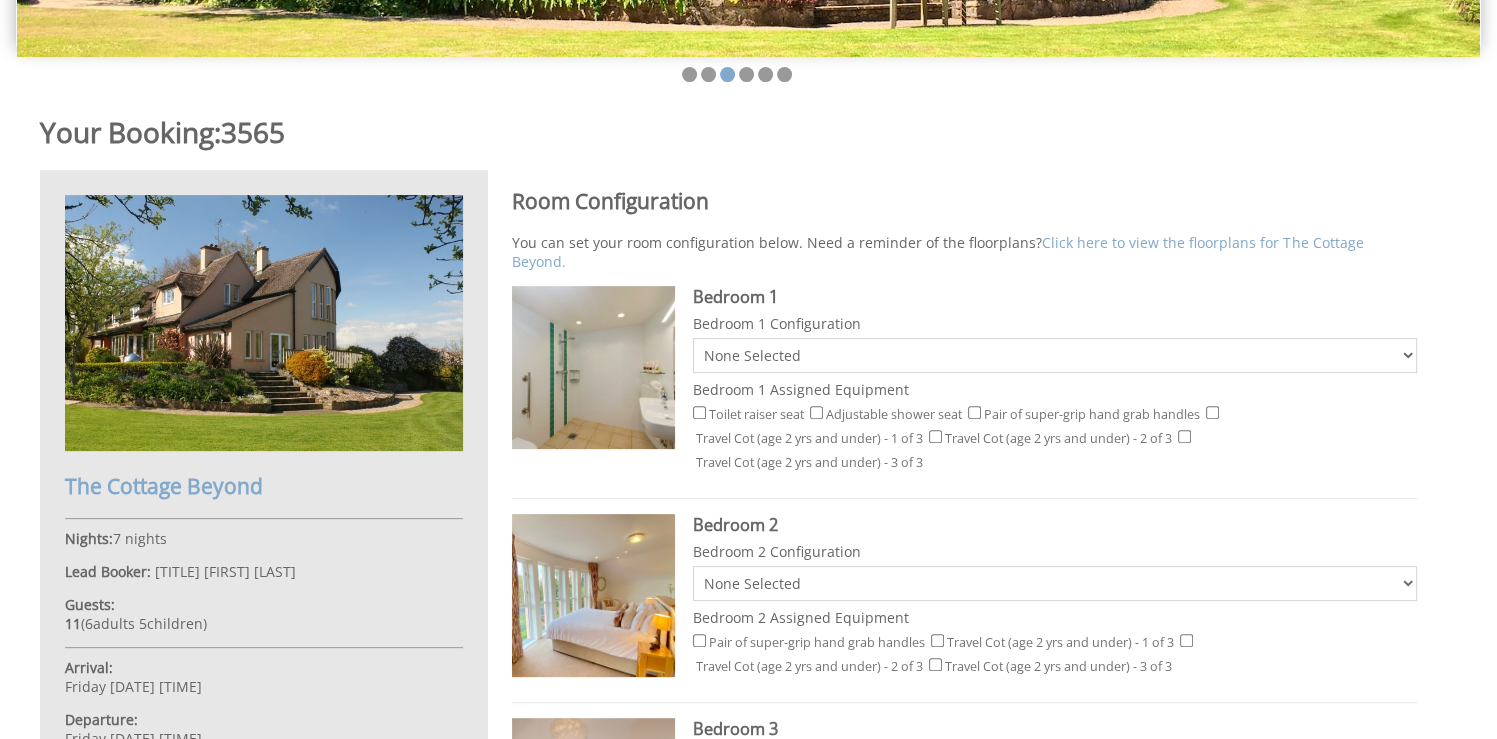 scroll, scrollTop: 560, scrollLeft: 0, axis: vertical 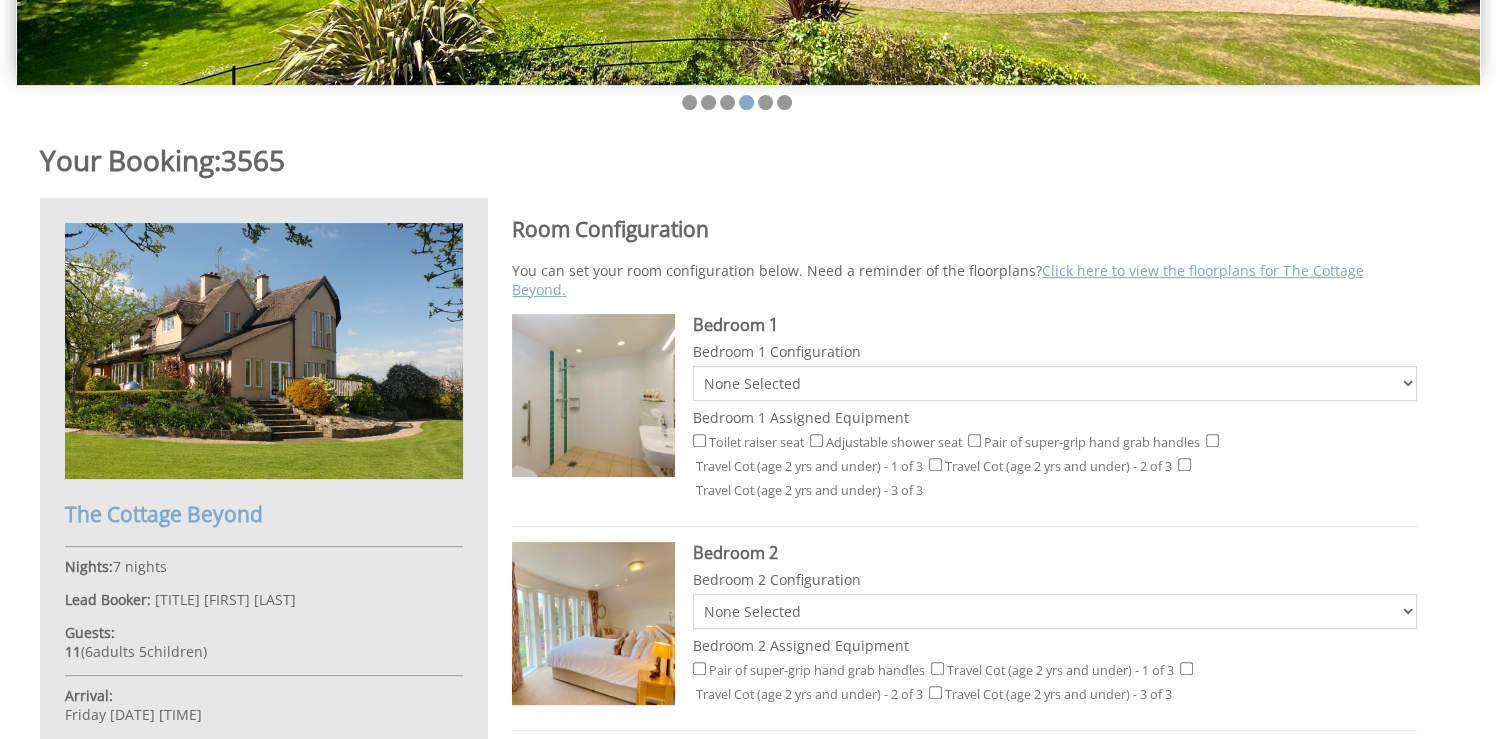 click on "Click here to view the floorplans for The Cottage Beyond." at bounding box center (937, 280) 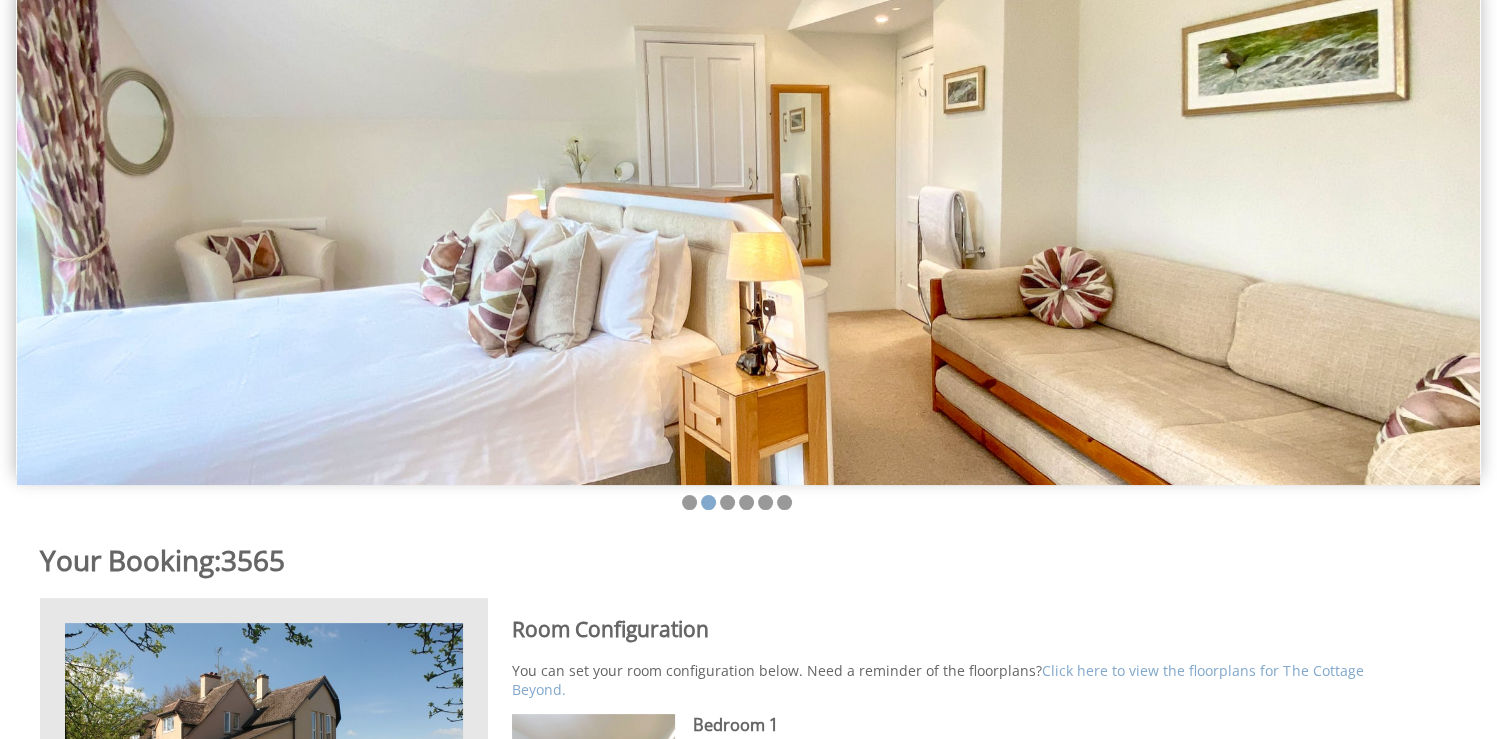 scroll, scrollTop: 80, scrollLeft: 0, axis: vertical 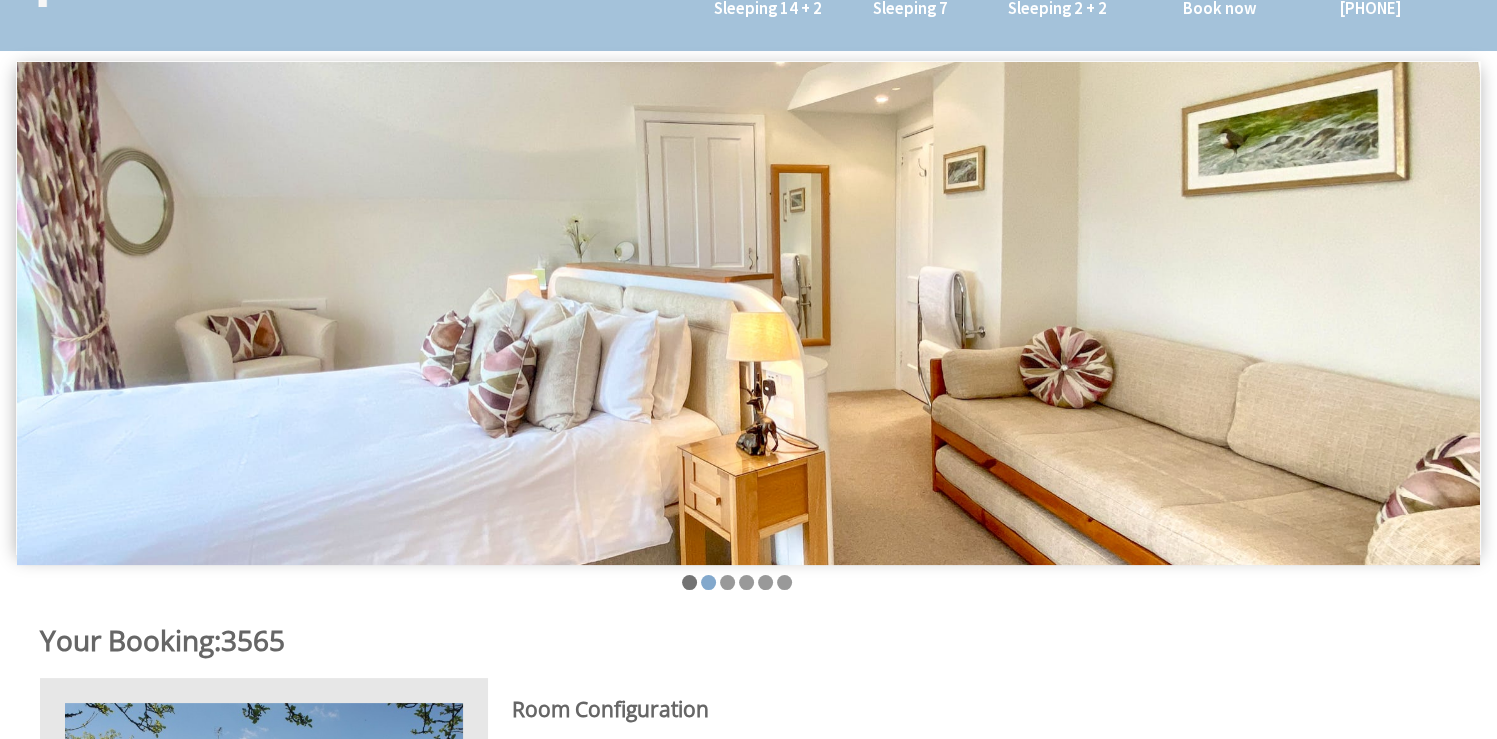 click at bounding box center (689, 582) 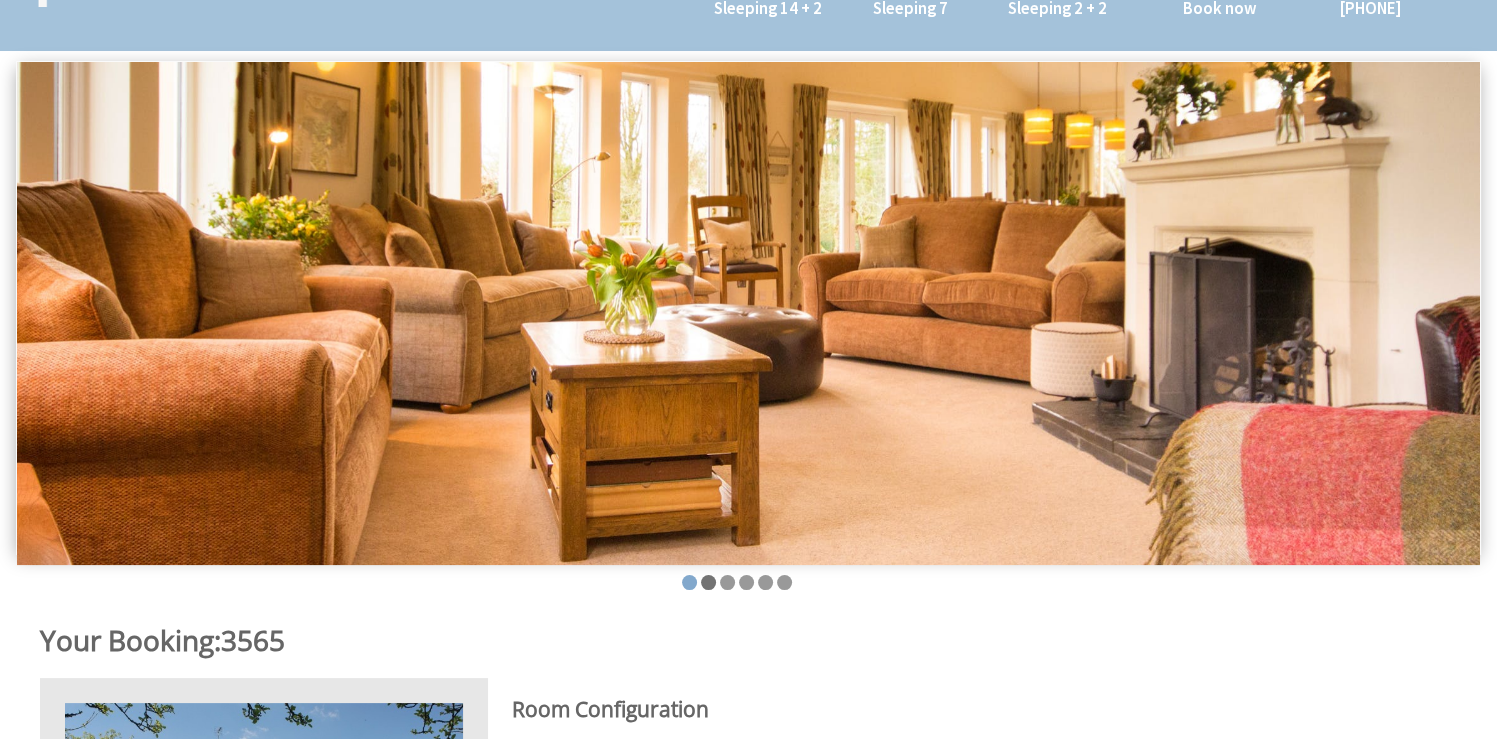 click at bounding box center (708, 582) 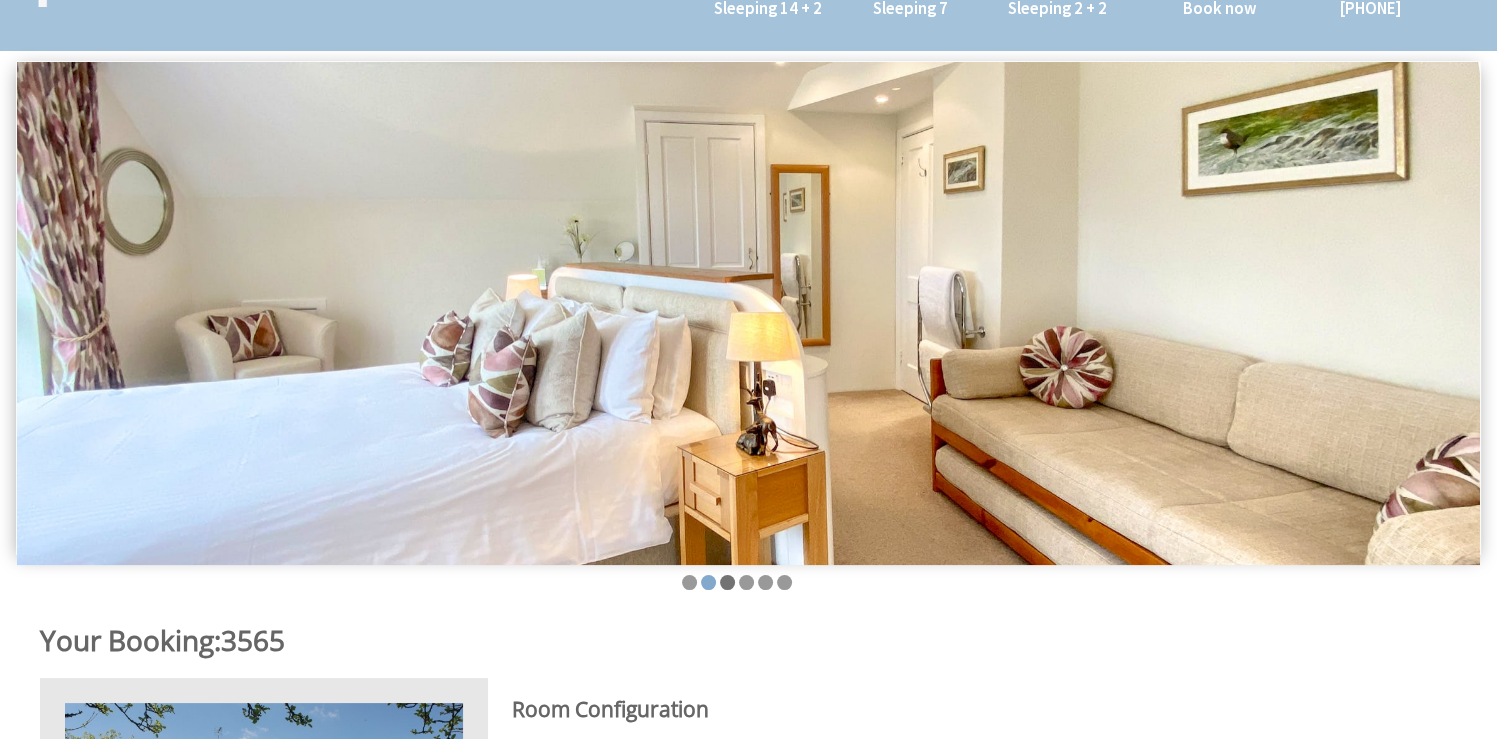 click at bounding box center (727, 582) 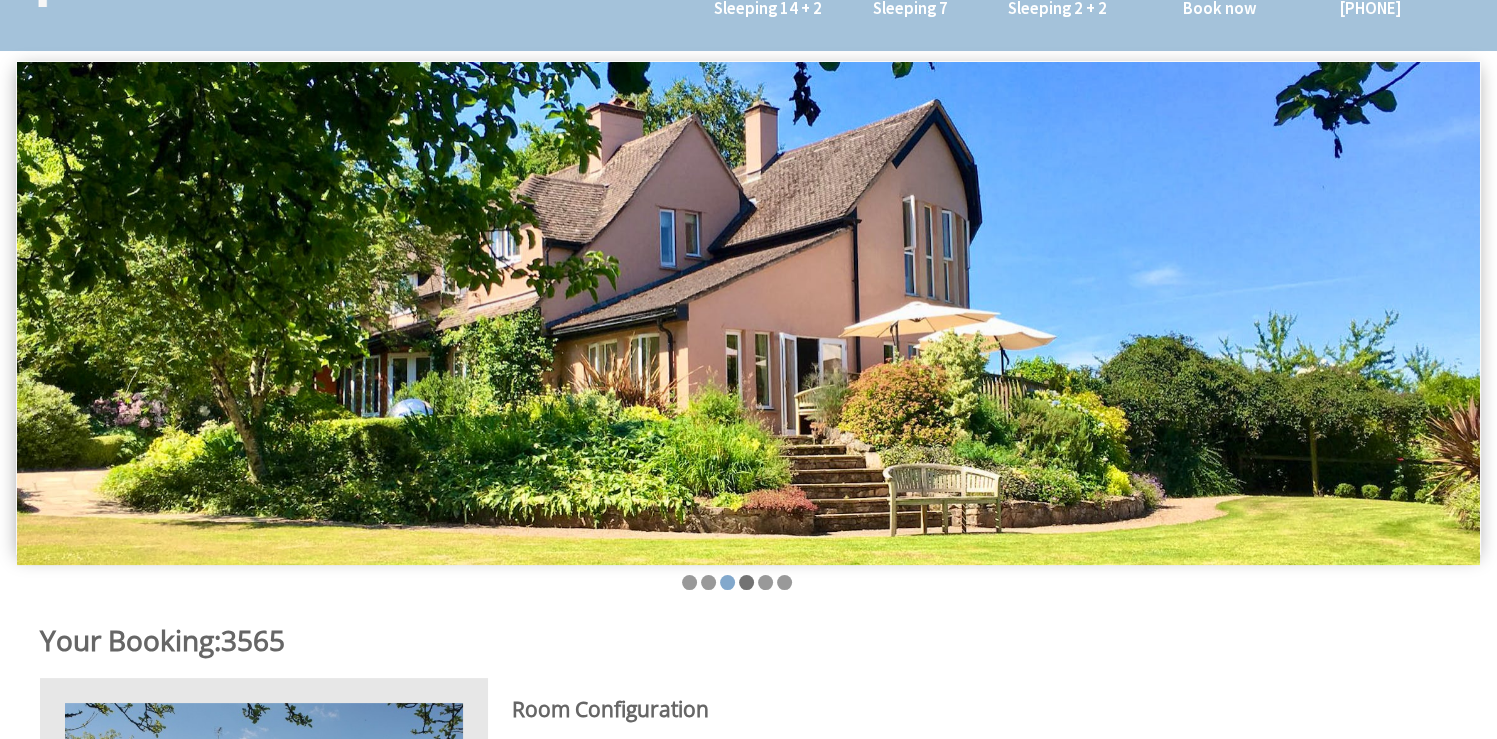 click at bounding box center [746, 582] 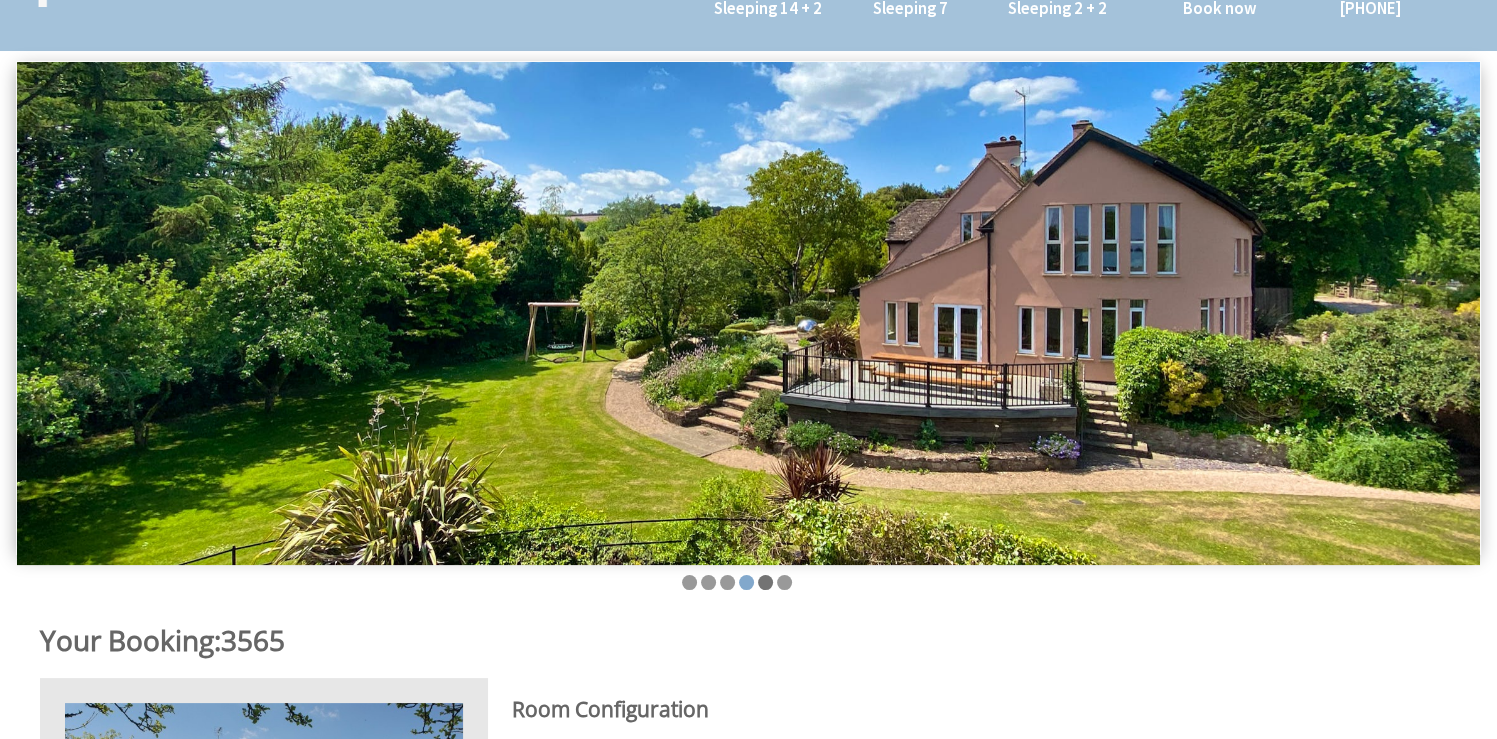 click at bounding box center (765, 582) 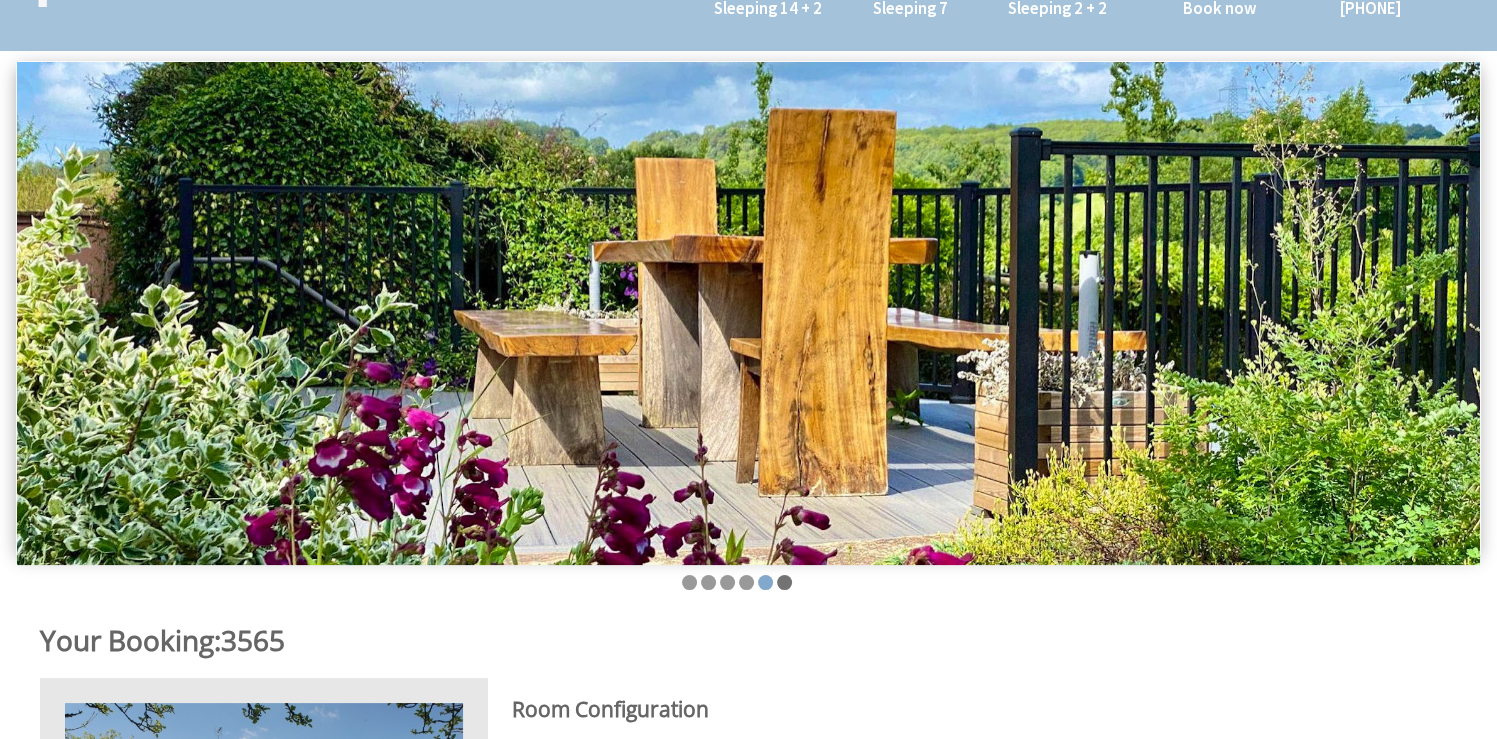 click at bounding box center (784, 582) 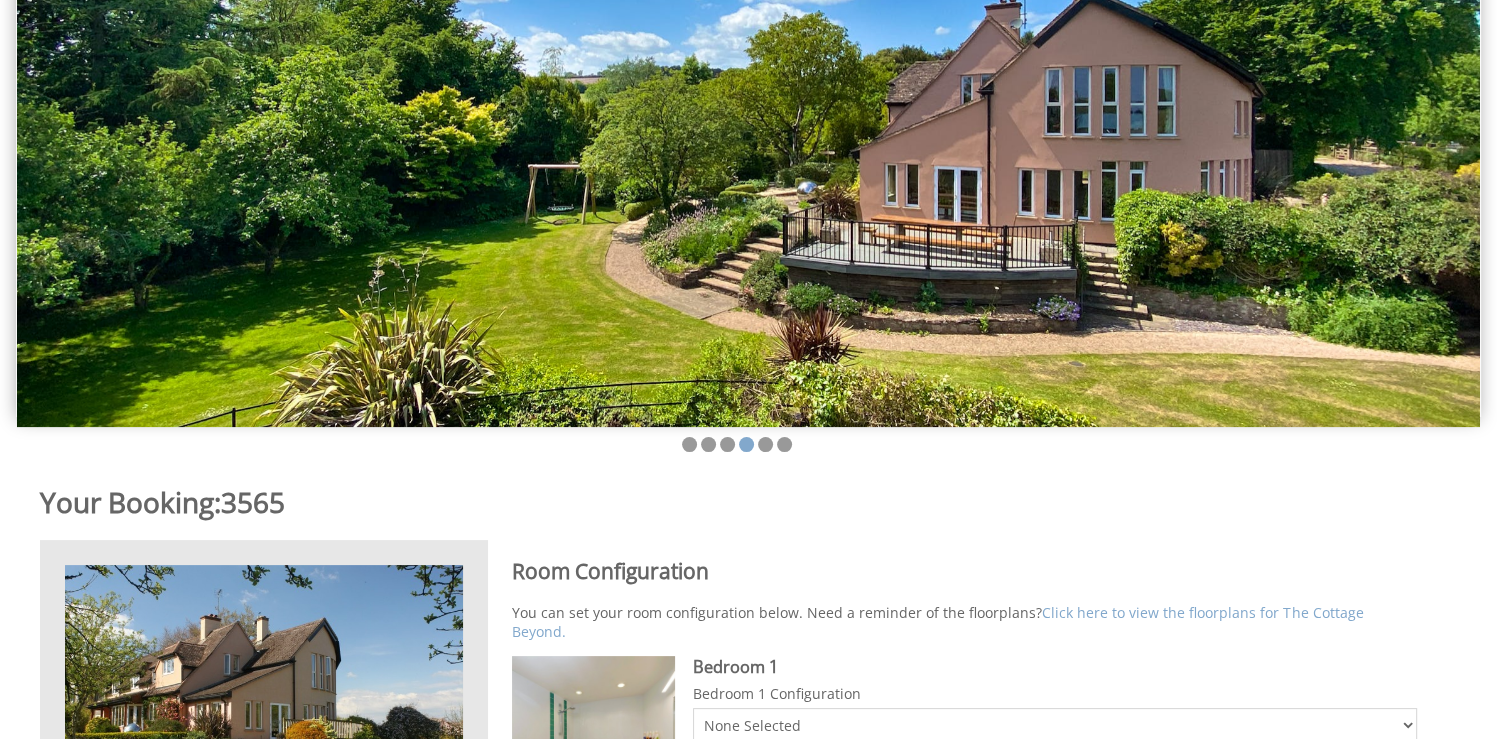 scroll, scrollTop: 0, scrollLeft: 0, axis: both 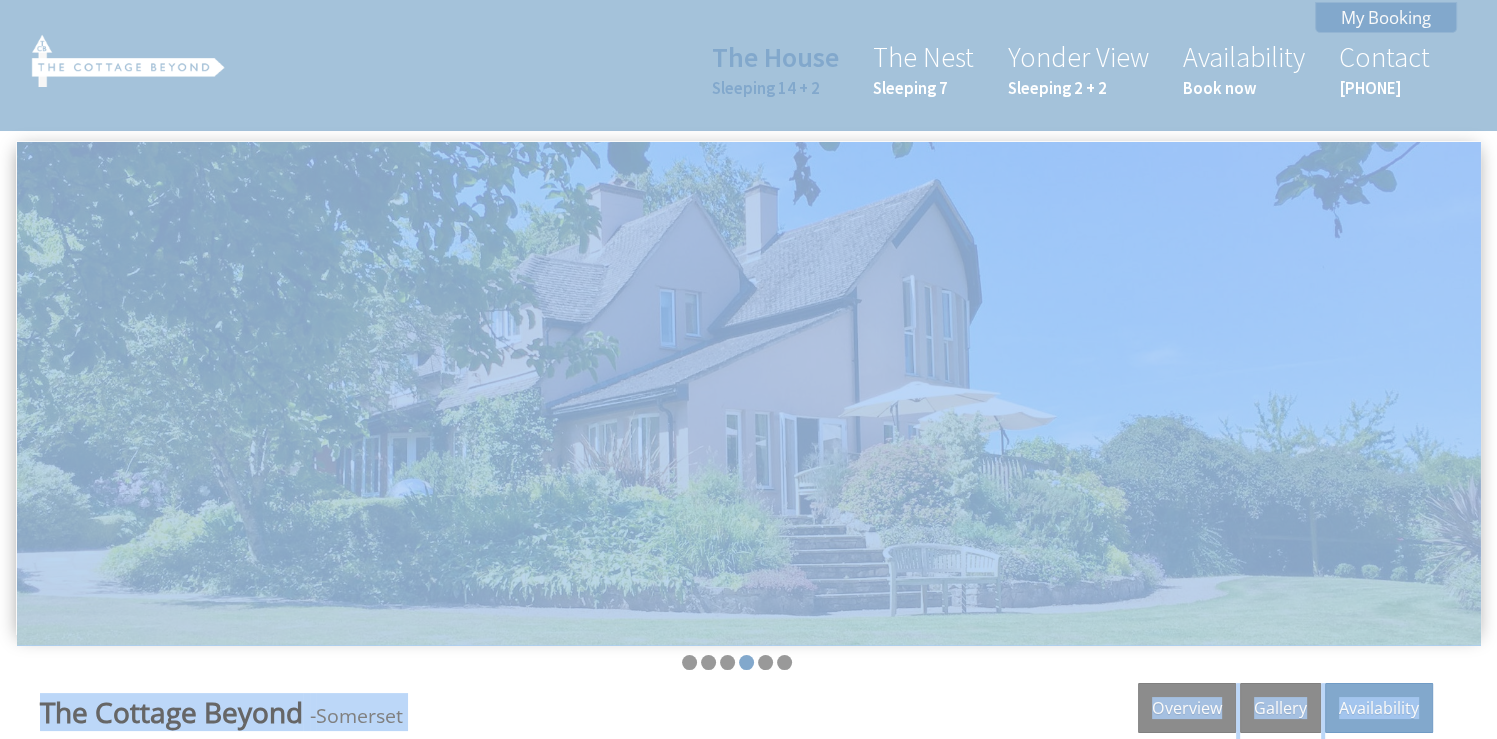 drag, startPoint x: 1384, startPoint y: 571, endPoint x: 256, endPoint y: 145, distance: 1205.7612 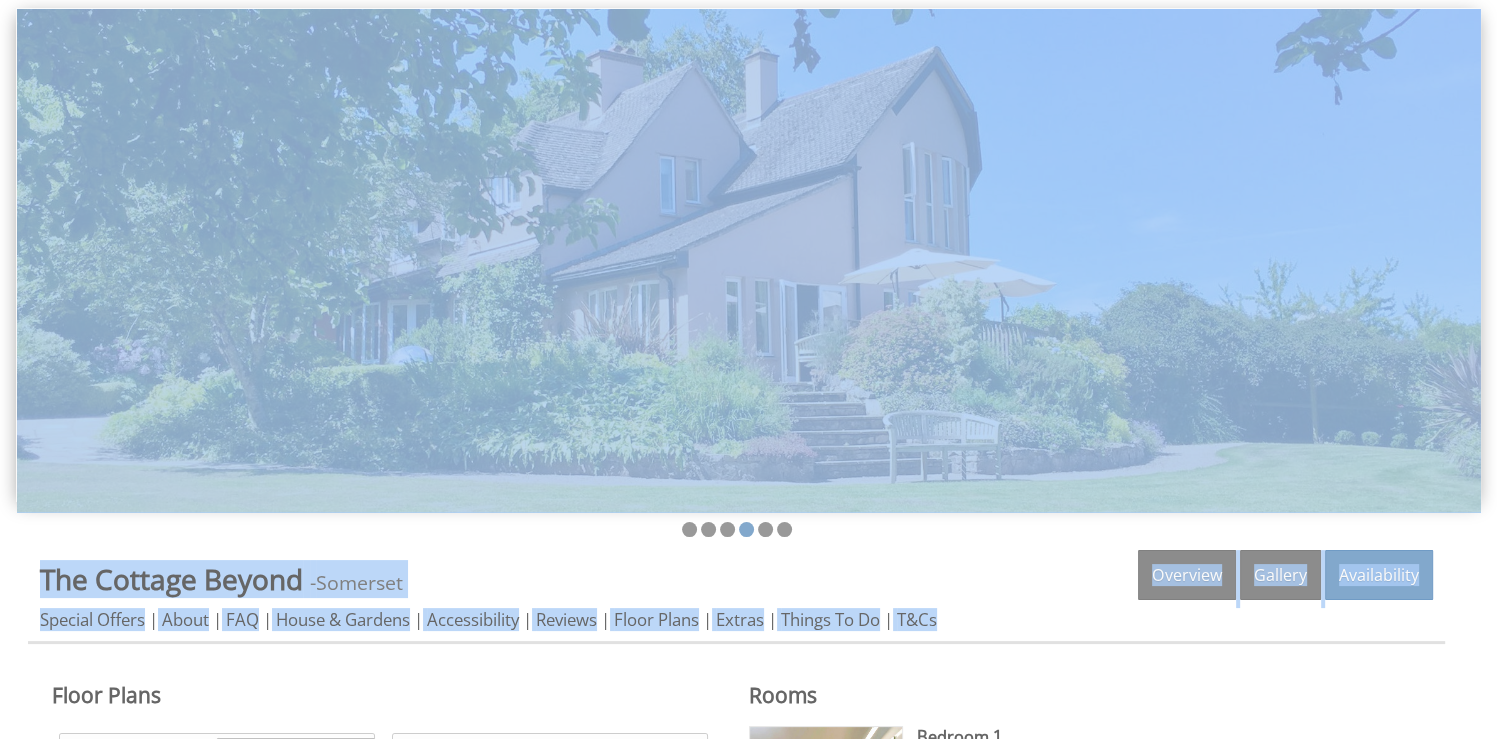scroll, scrollTop: 160, scrollLeft: 0, axis: vertical 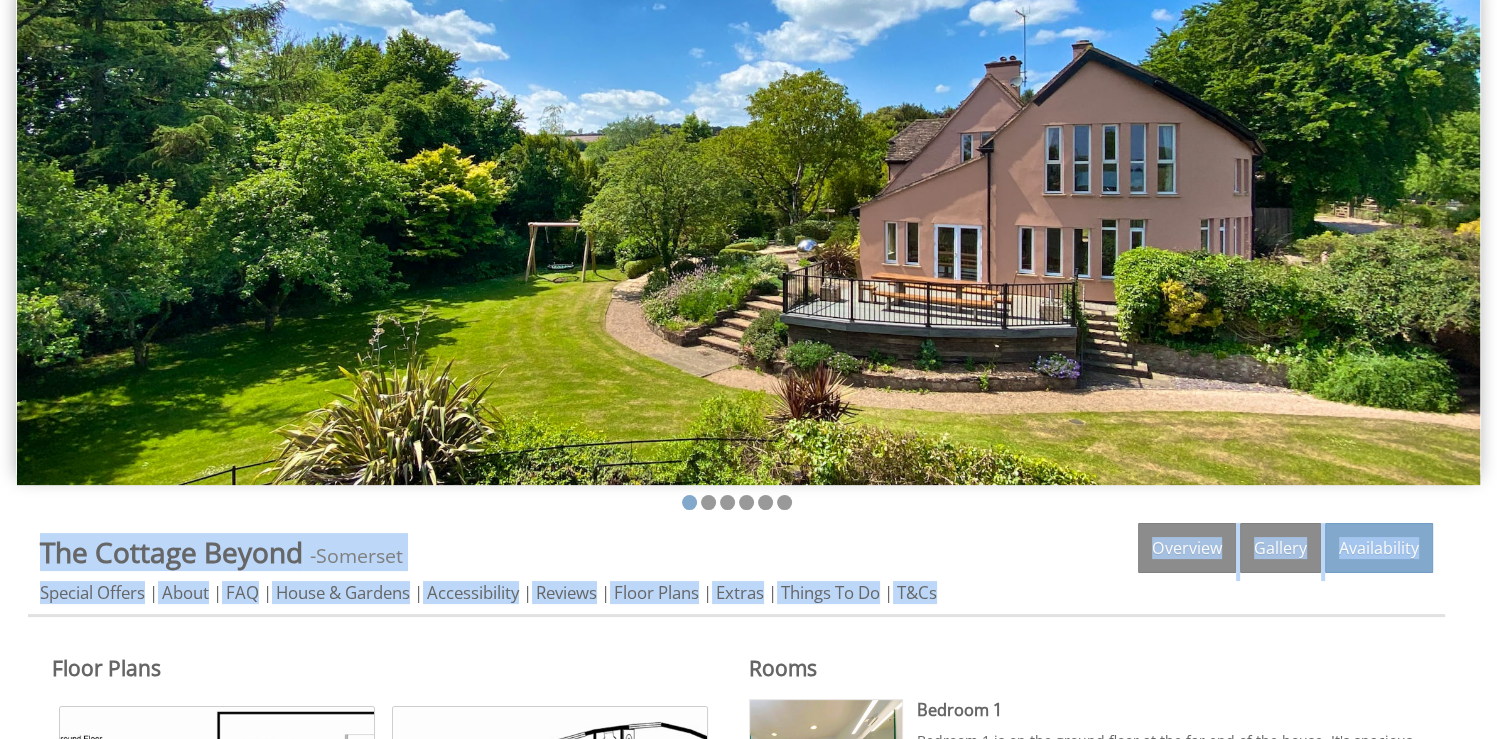 drag, startPoint x: 280, startPoint y: 343, endPoint x: 453, endPoint y: 317, distance: 174.94284 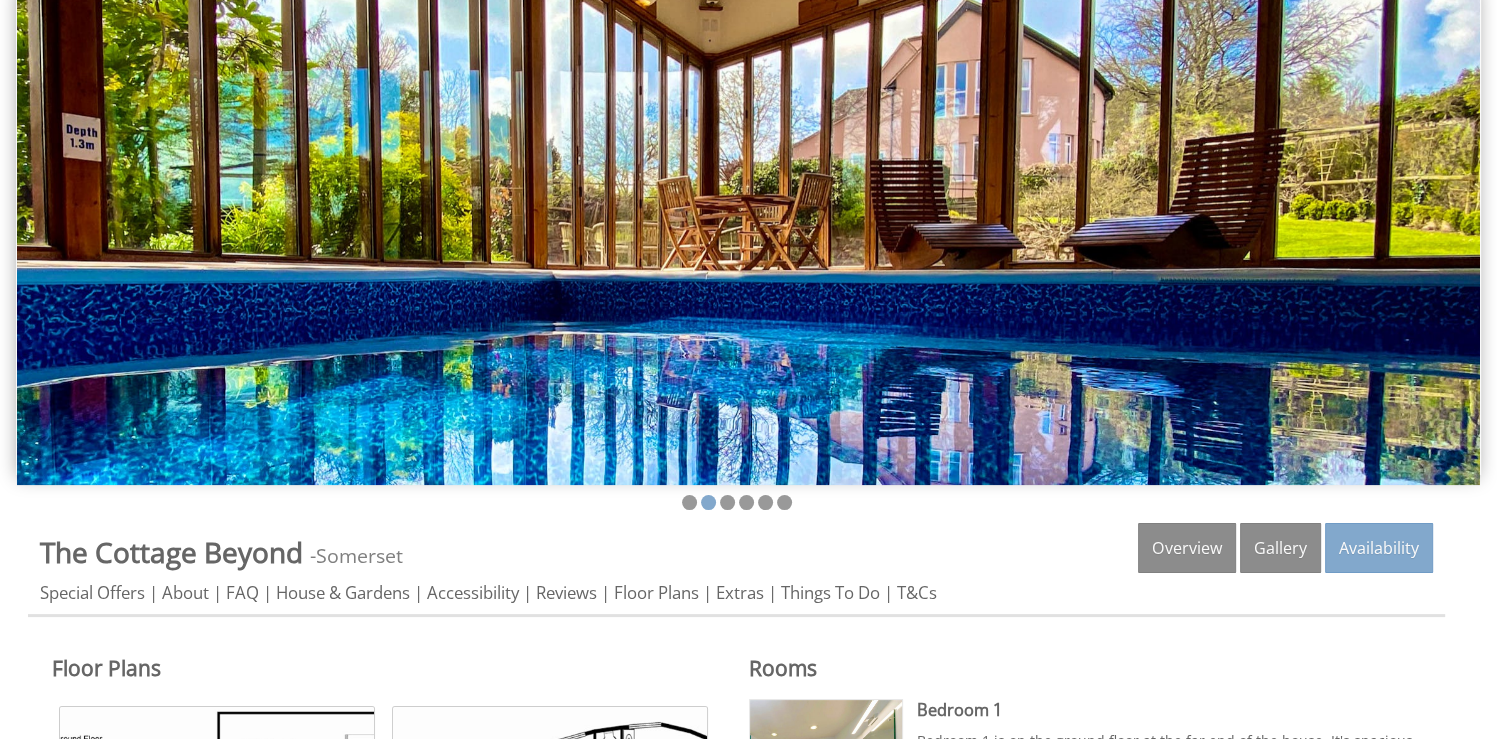 click on "Floor Plans
Ground Floor
Ground Floor
First Floor
First Floor
Swimming Pool
Swimming Pool" at bounding box center (388, 1037) 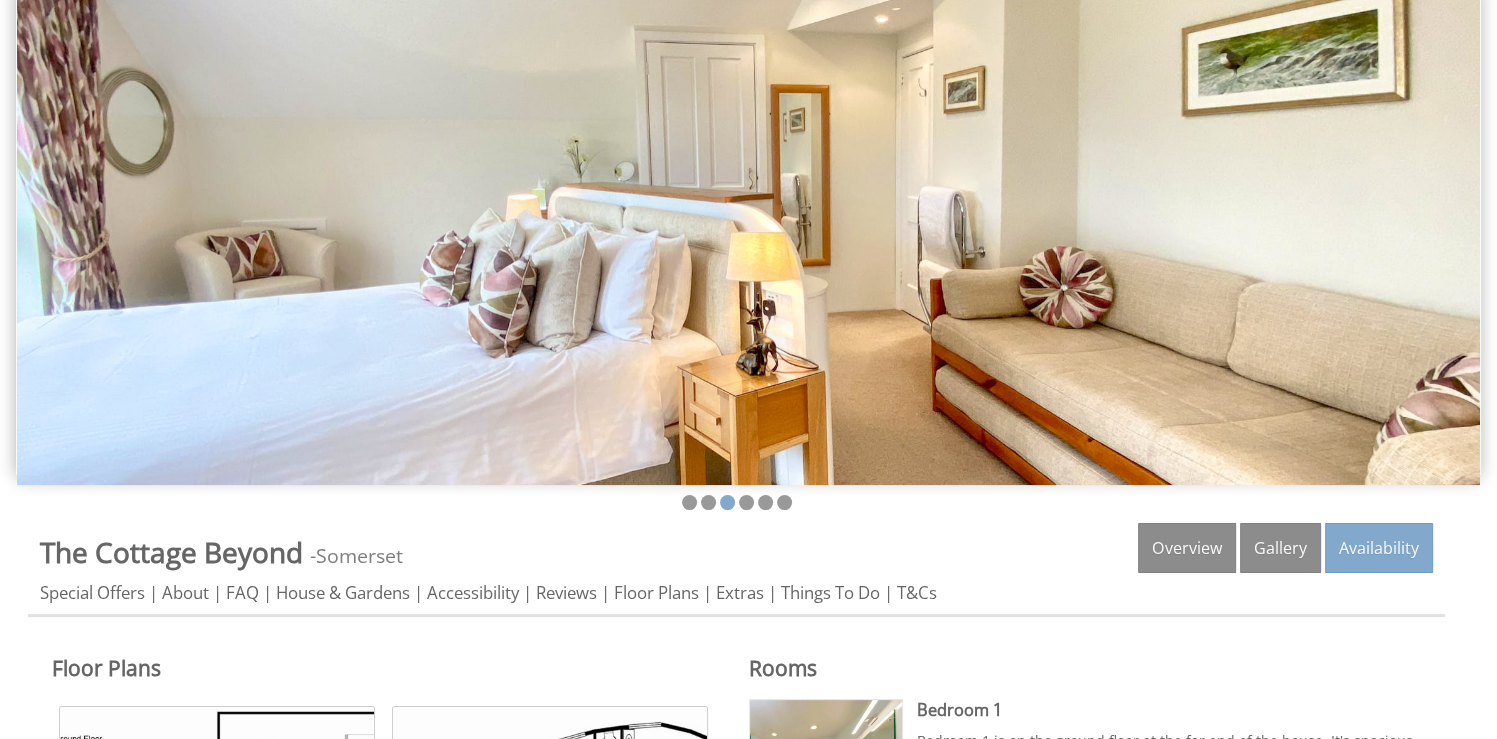 click on "Properties
The Cottage Beyond
-  Somerset
Overview
Gallery
Availability
Special Offers
About
FAQ
House & Gardens
Accessibility
Reviews
Floor Plans
Extras
Things To Do
T&Cs
Floorplans
Floor Plans
Ground Floor
Ground Floor
First Floor" at bounding box center (748, 1250) 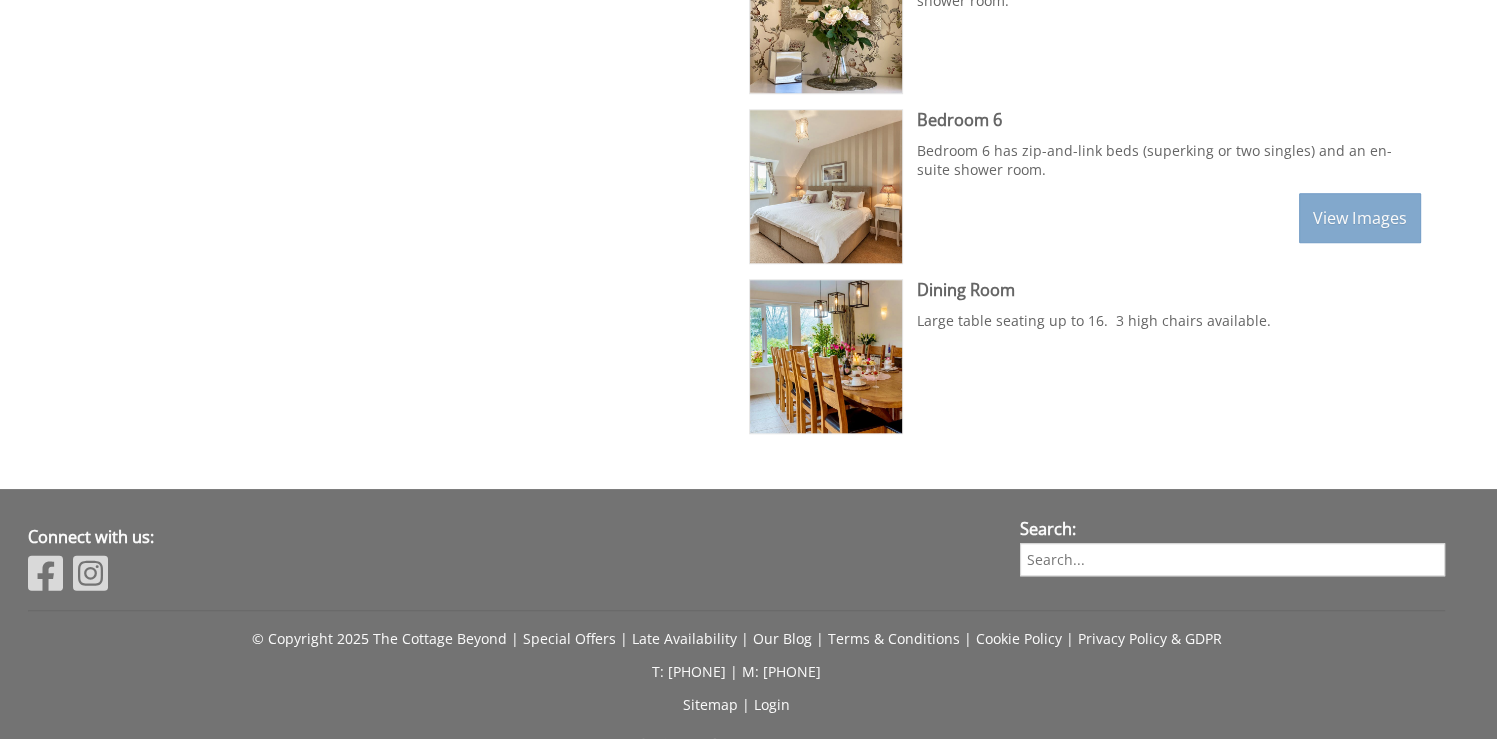 scroll, scrollTop: 1701, scrollLeft: 0, axis: vertical 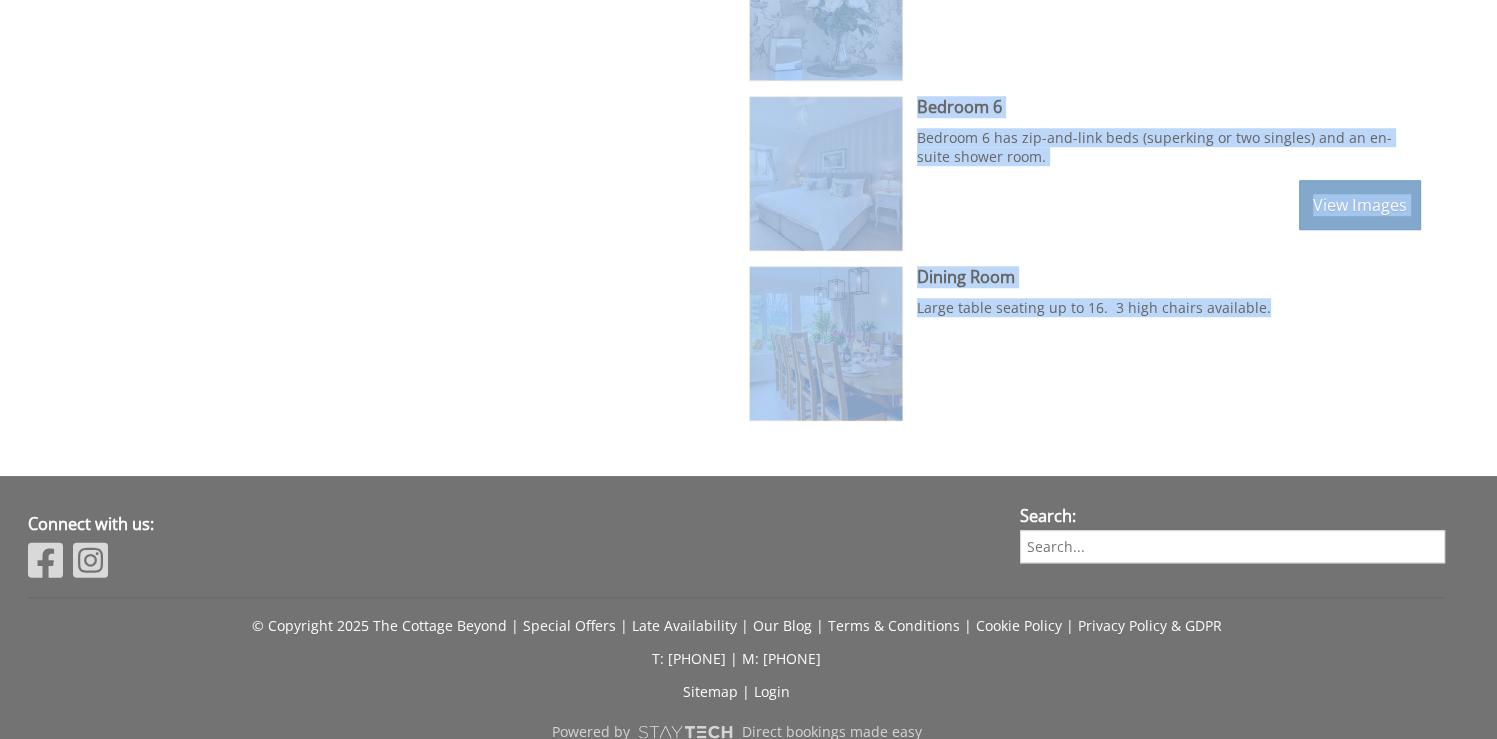 drag, startPoint x: 32, startPoint y: 656, endPoint x: 1256, endPoint y: 434, distance: 1243.9695 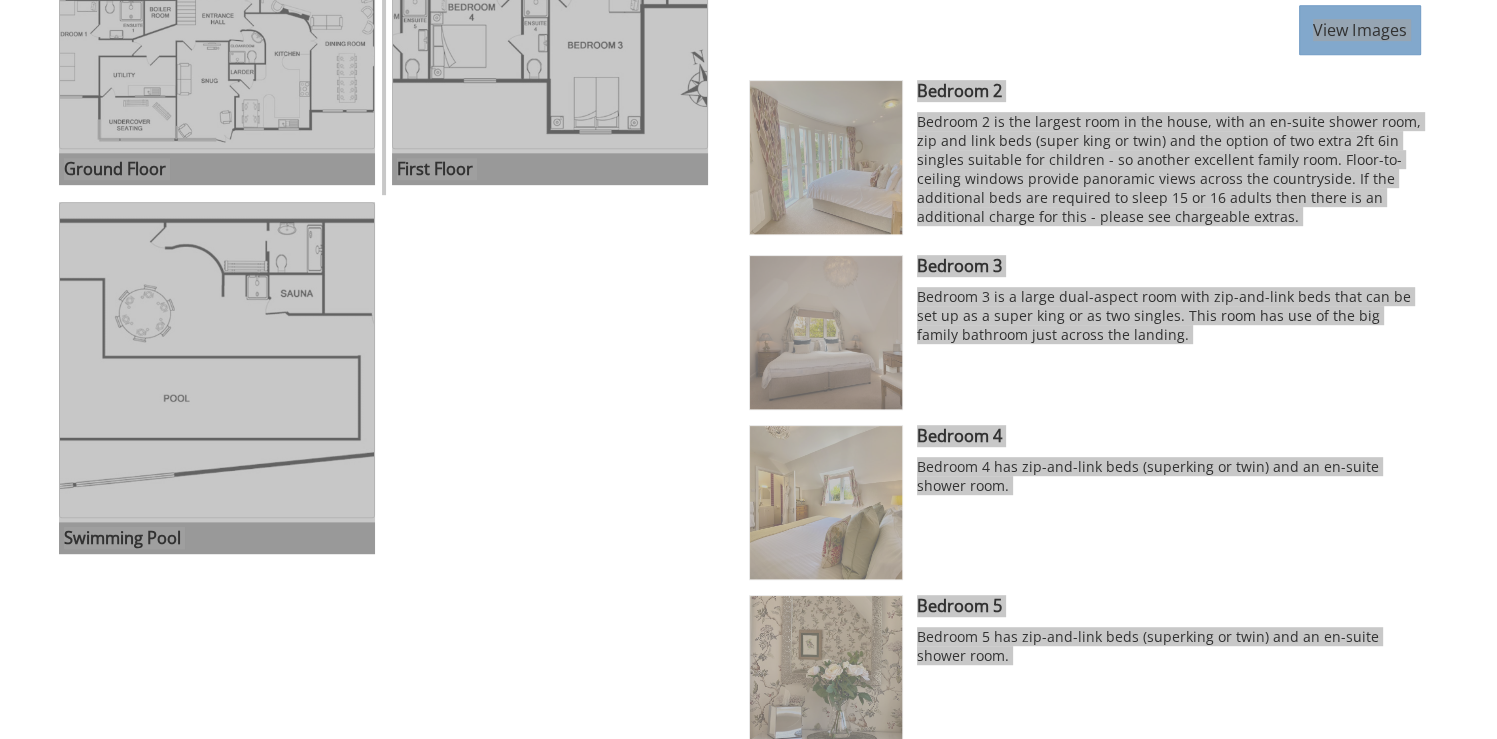 scroll, scrollTop: 1142, scrollLeft: 0, axis: vertical 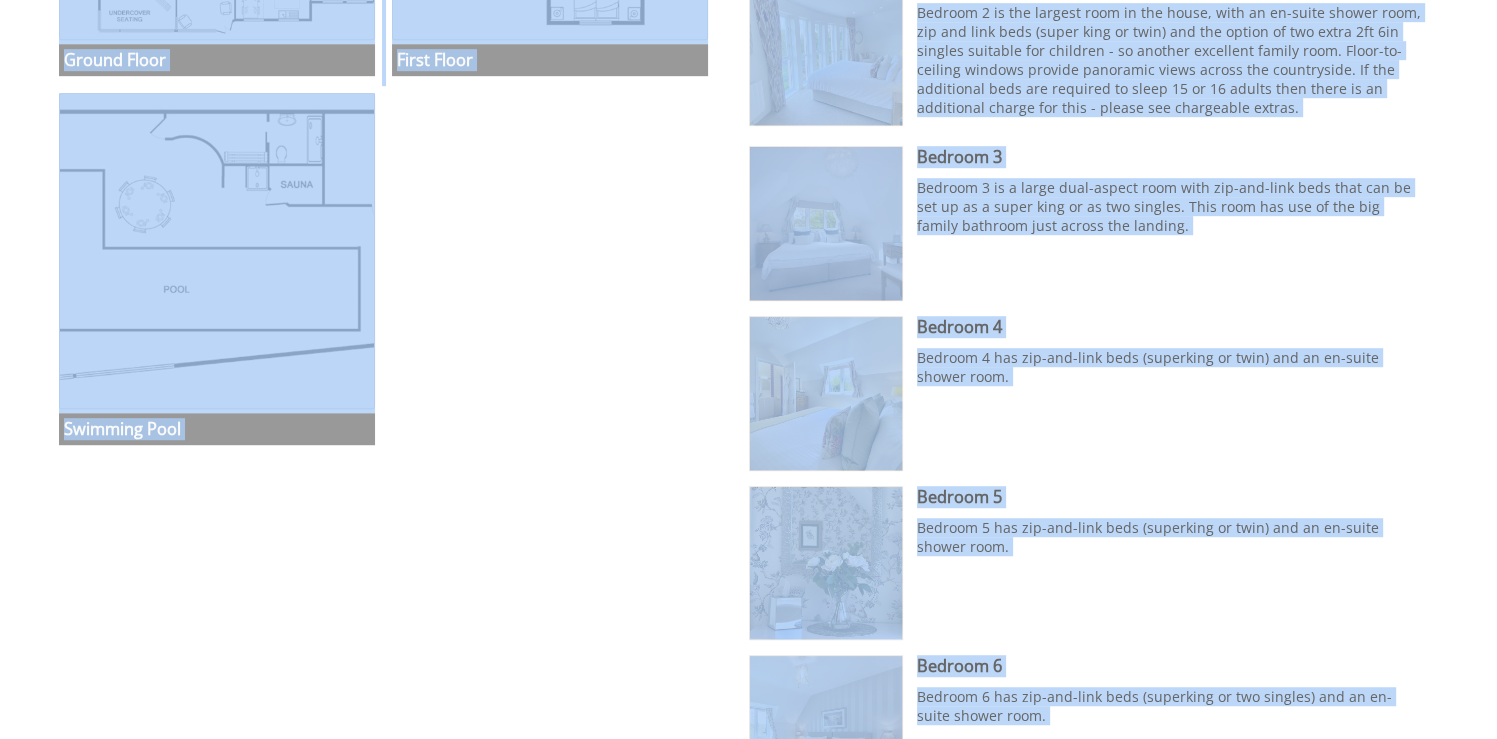 click on "Properties
The Cottage Beyond
-  Somerset
Overview
Gallery
Availability
Special Offers
About
FAQ
House & Gardens
Accessibility
Reviews
Floor Plans
Extras
Things To Do
T&Cs
Floorplans
Floor Plans
Ground Floor
Ground Floor
First Floor
First Floor" at bounding box center [736, 268] 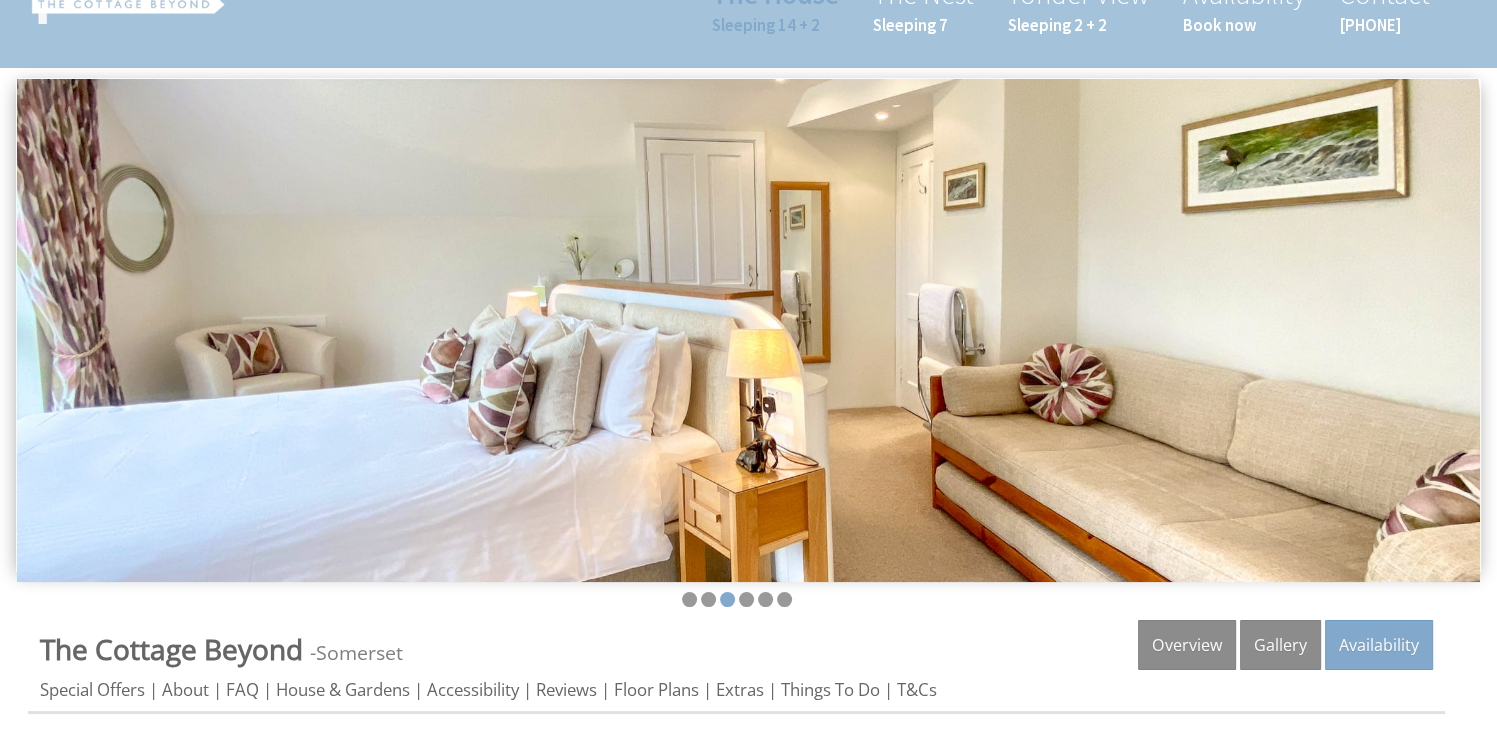 scroll, scrollTop: 0, scrollLeft: 0, axis: both 